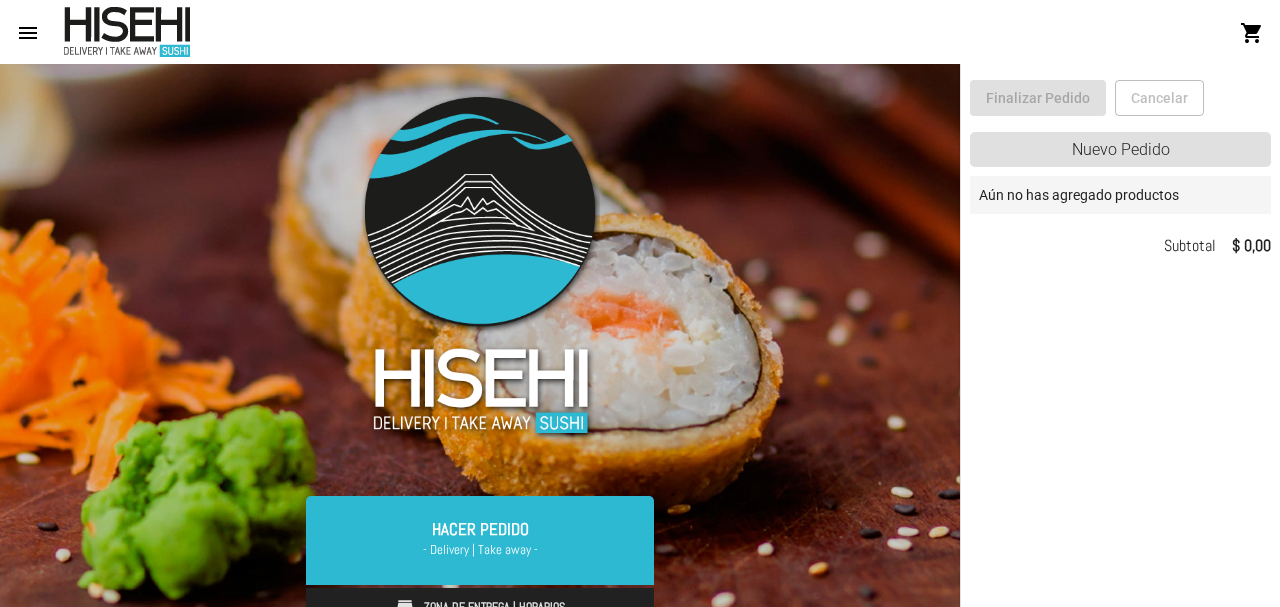 scroll, scrollTop: 0, scrollLeft: 0, axis: both 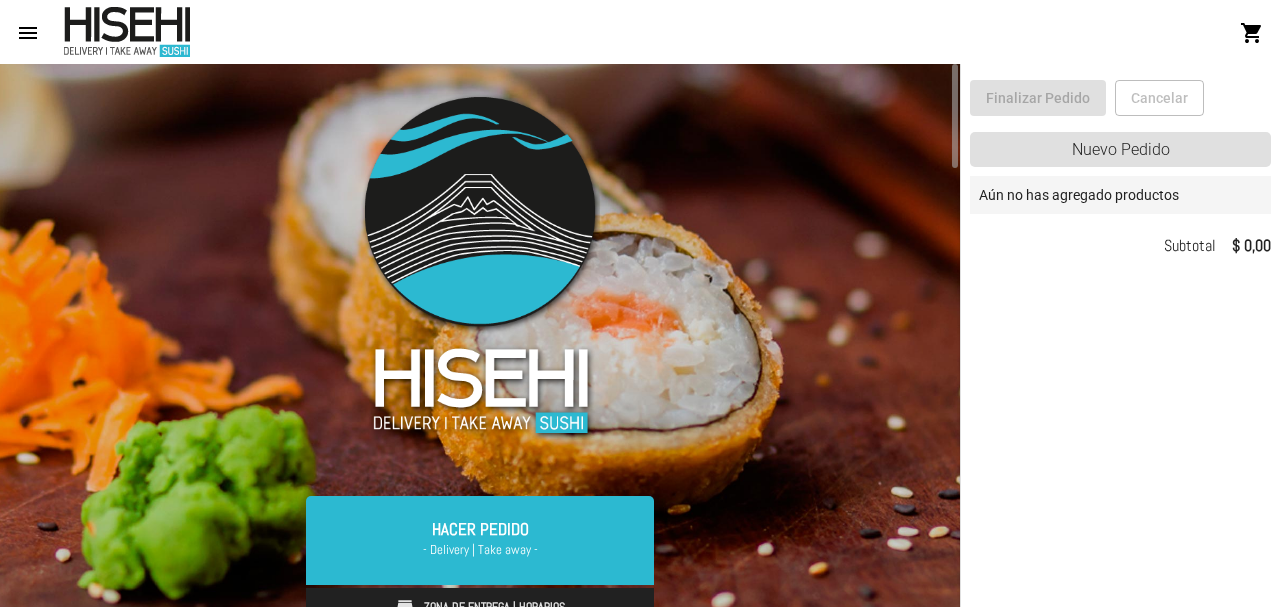 click at bounding box center [480, 266] 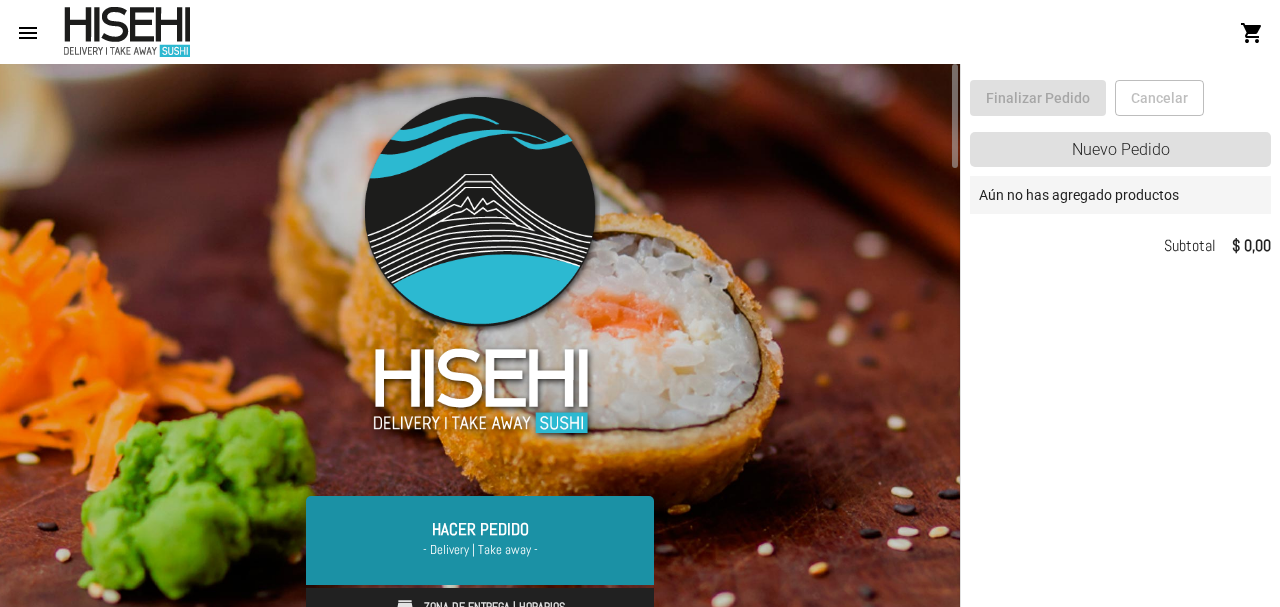 click on "Hacer
Pedido -
Delivery | Take away -" at bounding box center (480, 540) 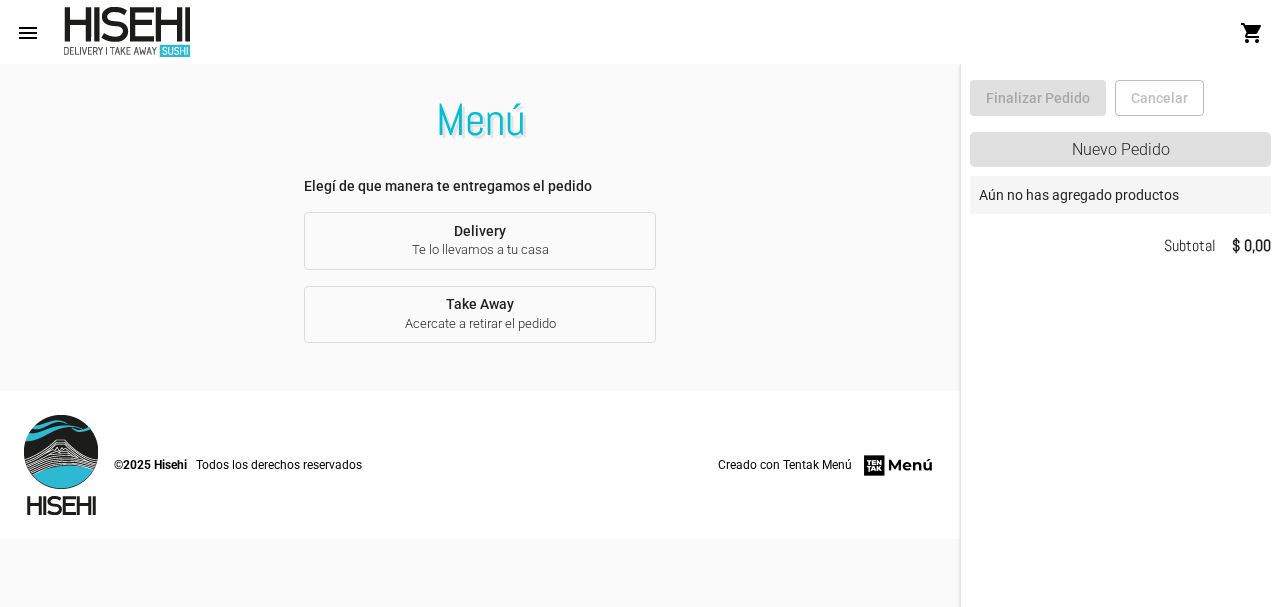 click on "Delivery  Te lo llevamos a tu casa" 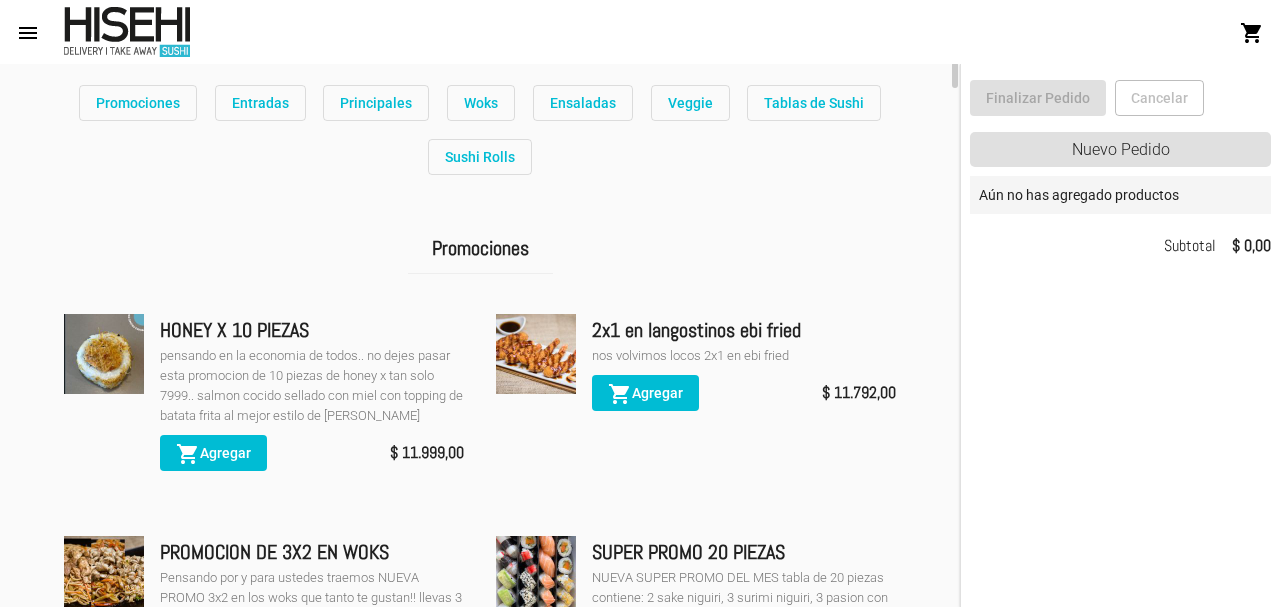 scroll, scrollTop: 140, scrollLeft: 0, axis: vertical 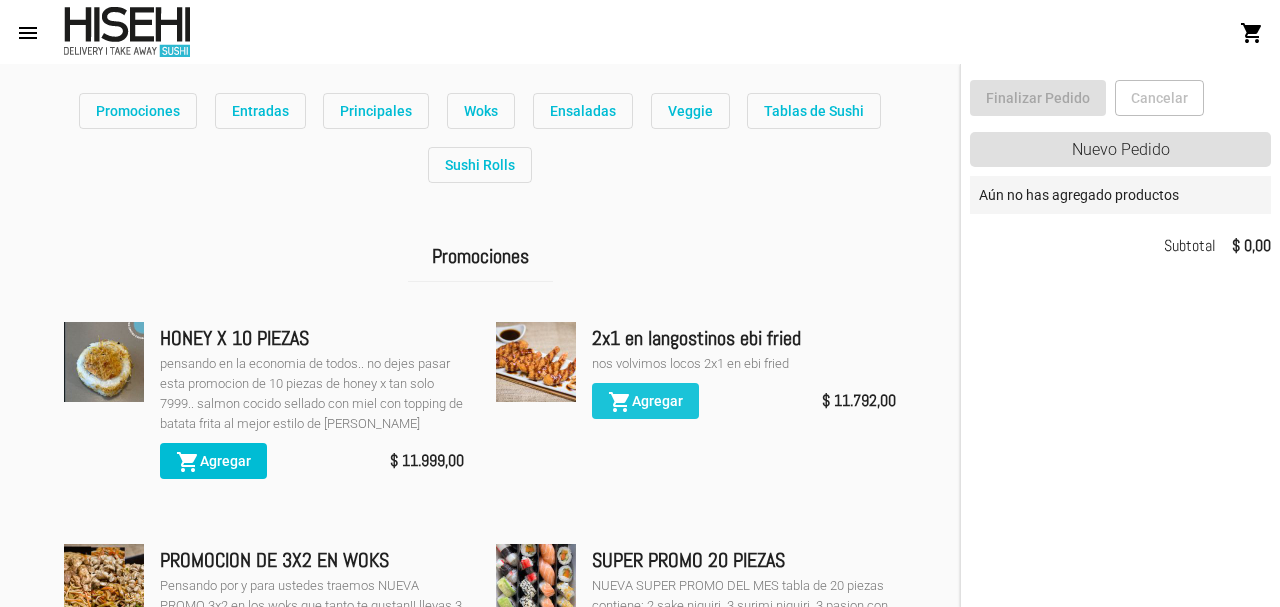 click on "shopping_cart  Agregar" 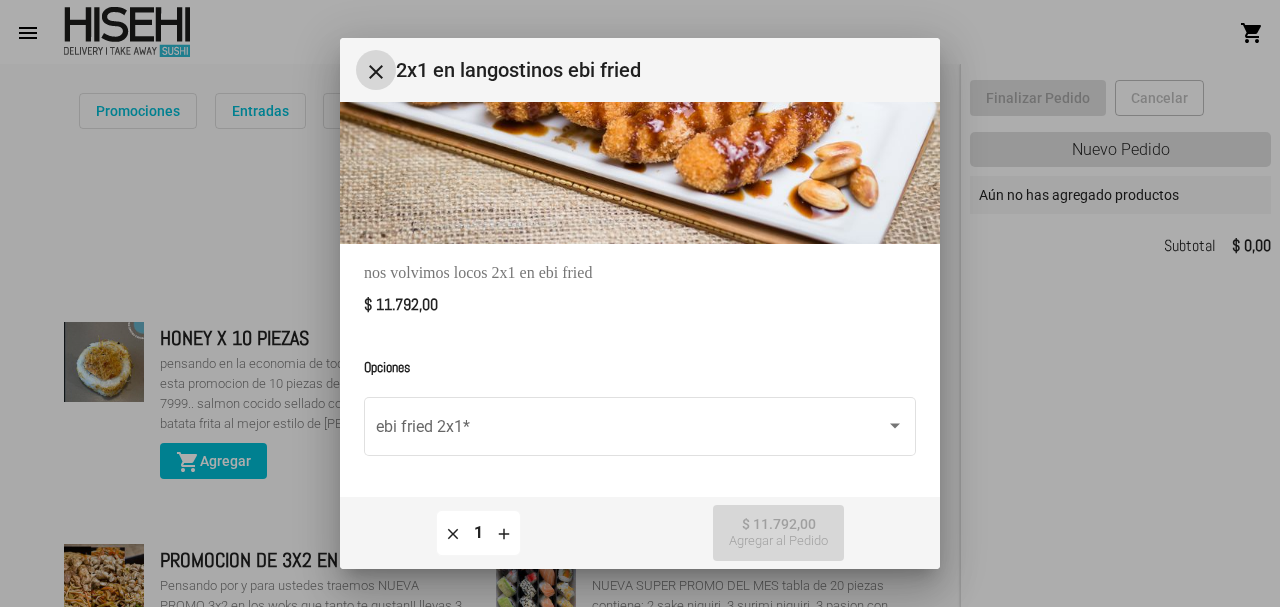 scroll, scrollTop: 195, scrollLeft: 0, axis: vertical 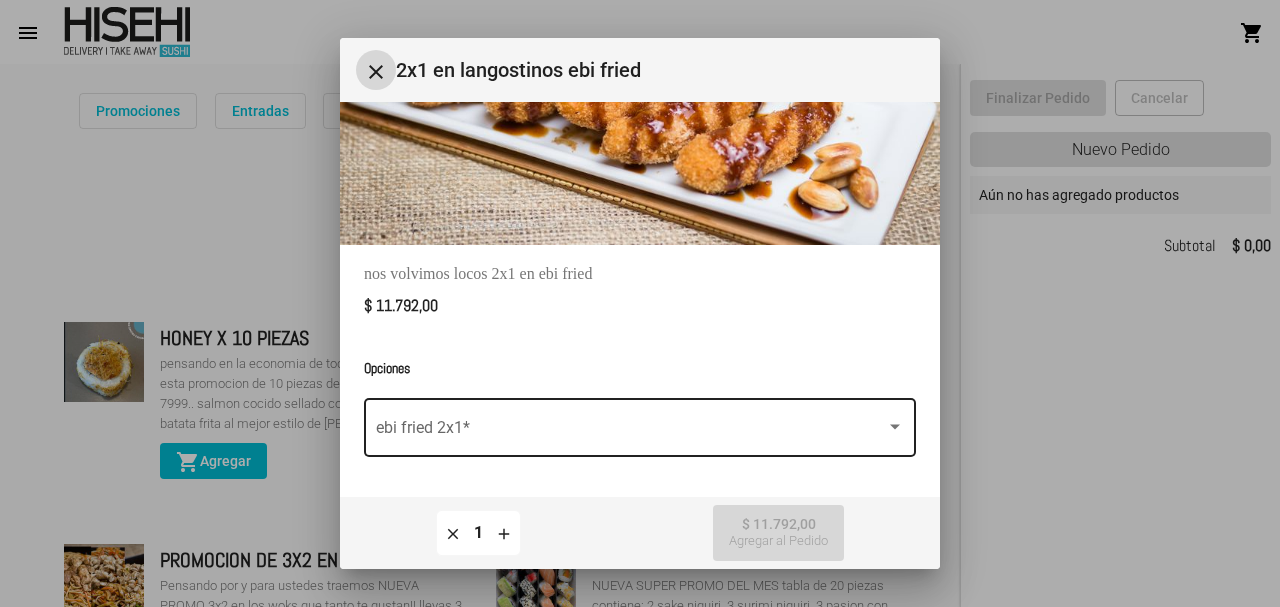 click at bounding box center [631, 432] 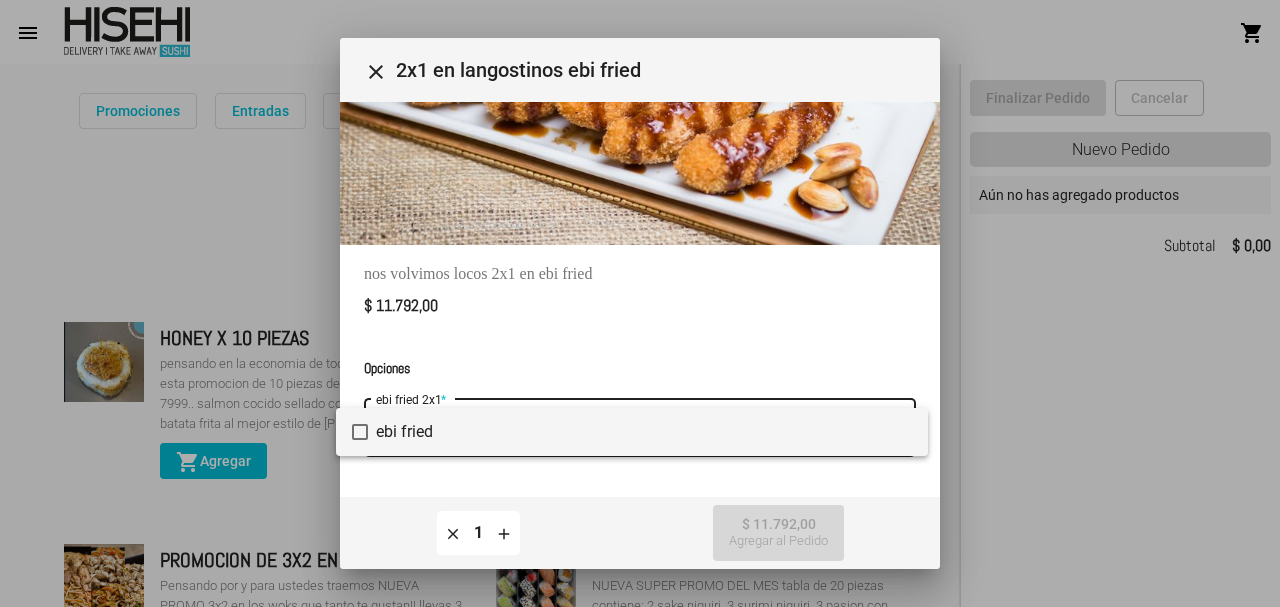 click on "ebi fried" at bounding box center (632, 432) 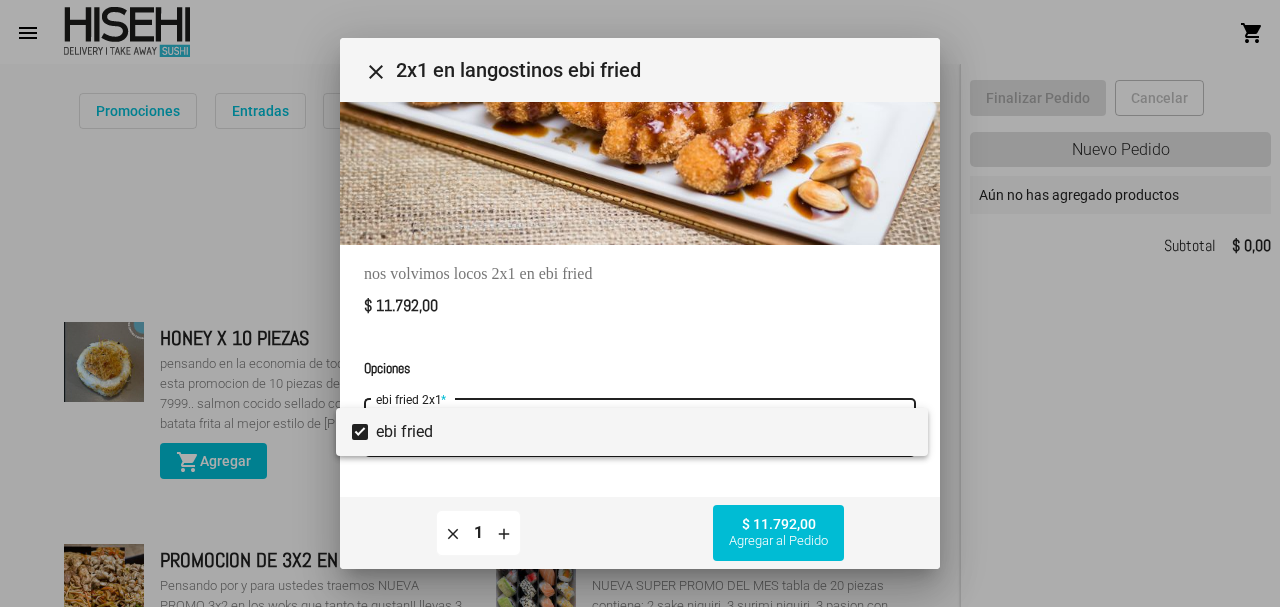 click at bounding box center (640, 303) 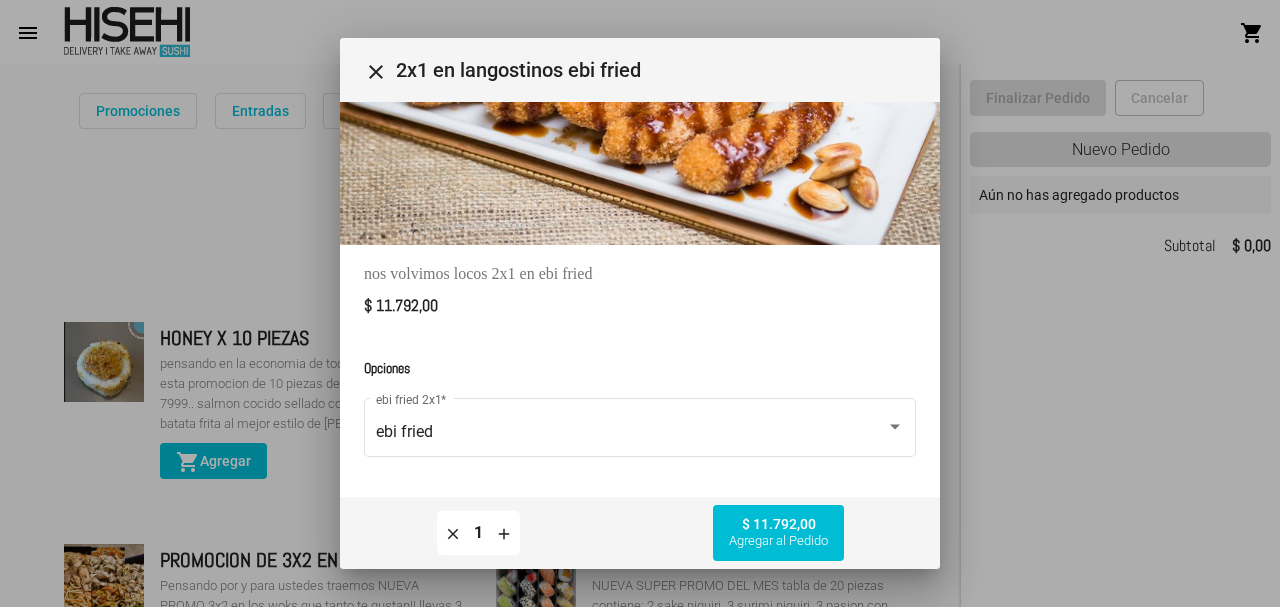 click on "add" 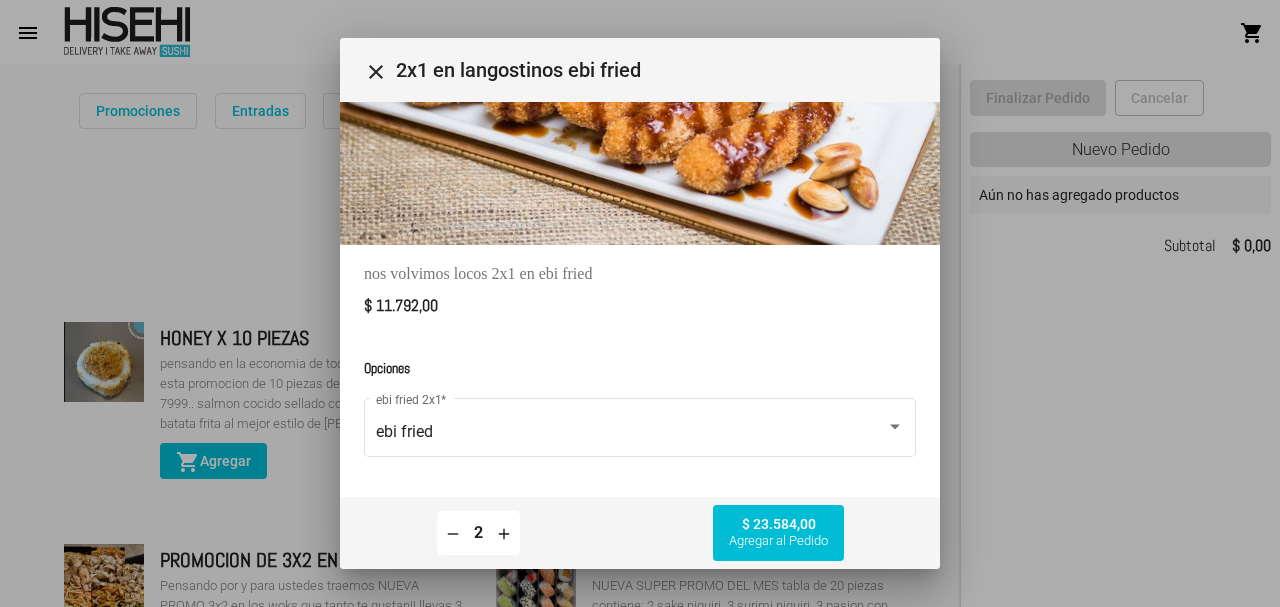 click on "$ 23.584,00  Agregar al Pedido" 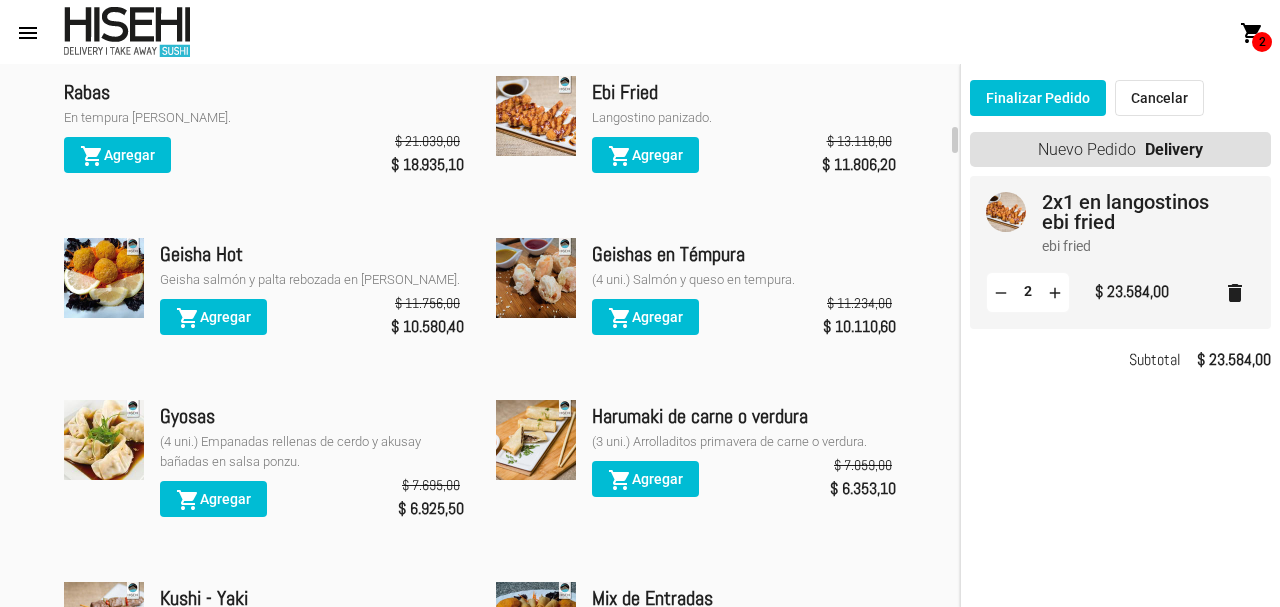 scroll, scrollTop: 1190, scrollLeft: 0, axis: vertical 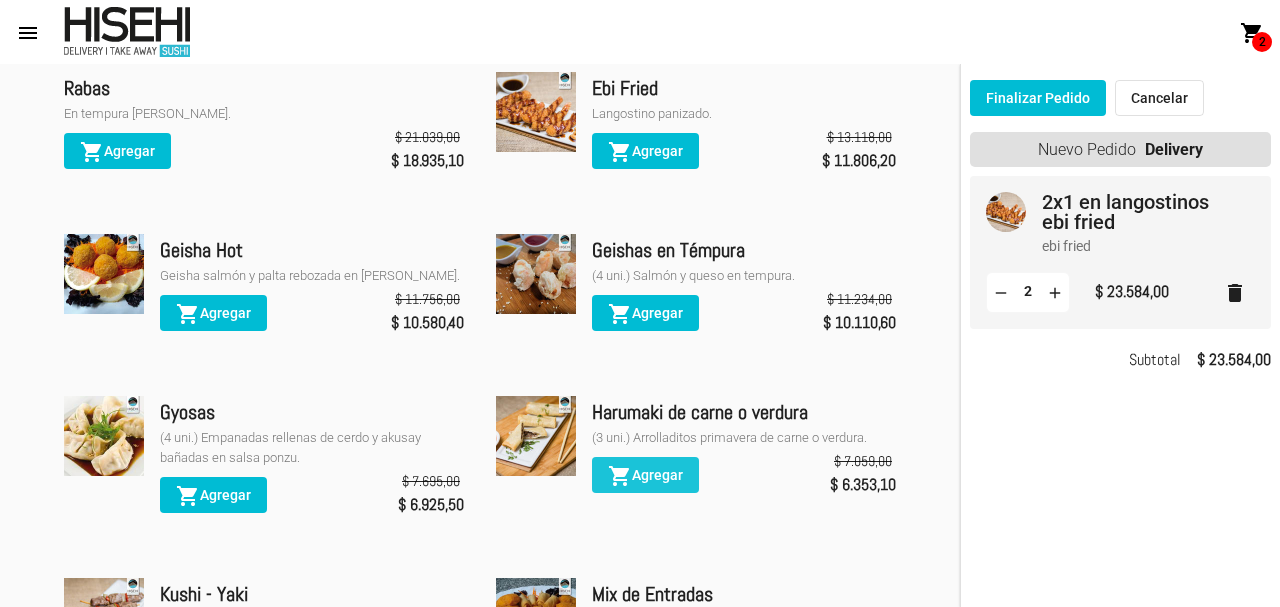 click on "shopping_cart  Agregar" 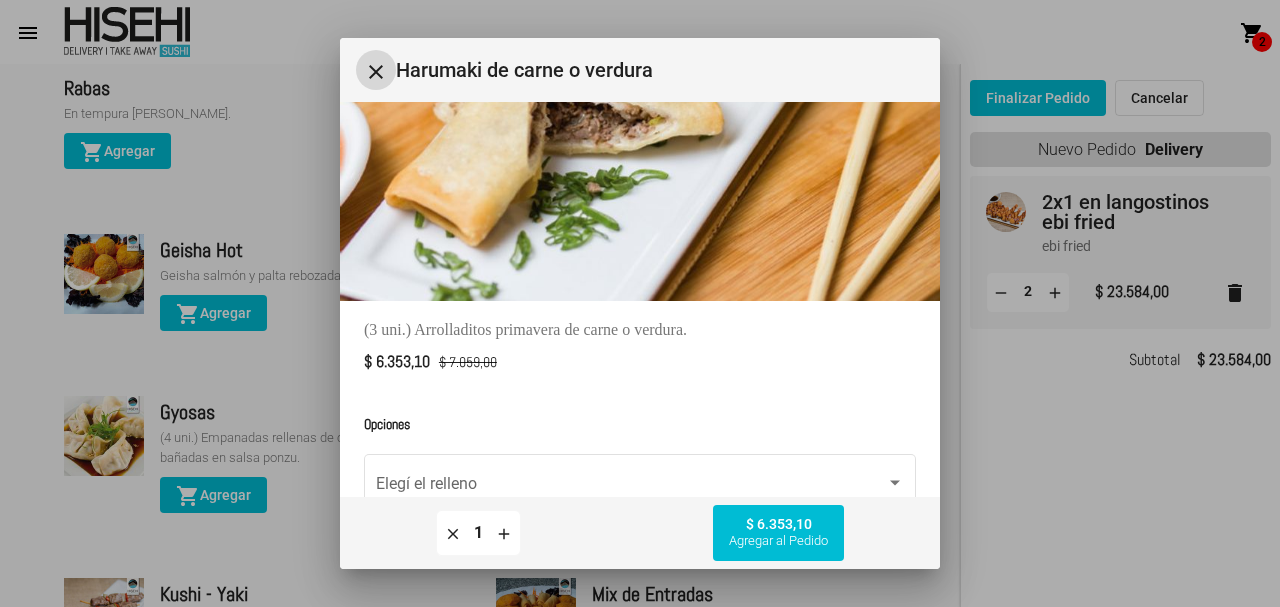 scroll, scrollTop: 220, scrollLeft: 0, axis: vertical 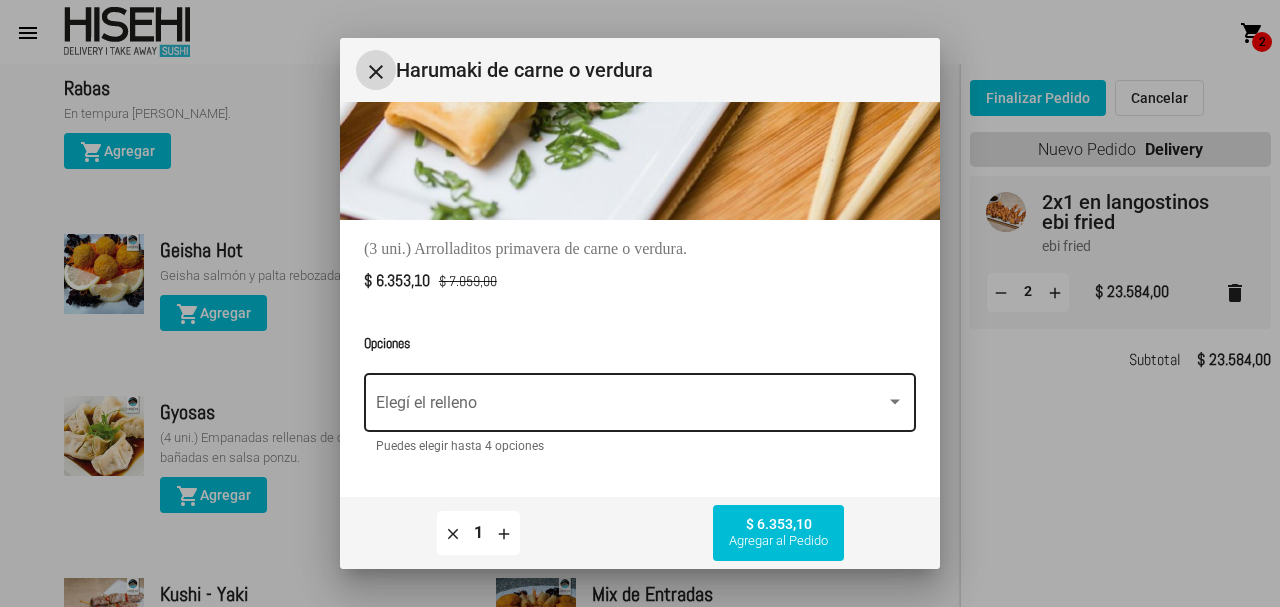 click at bounding box center [631, 407] 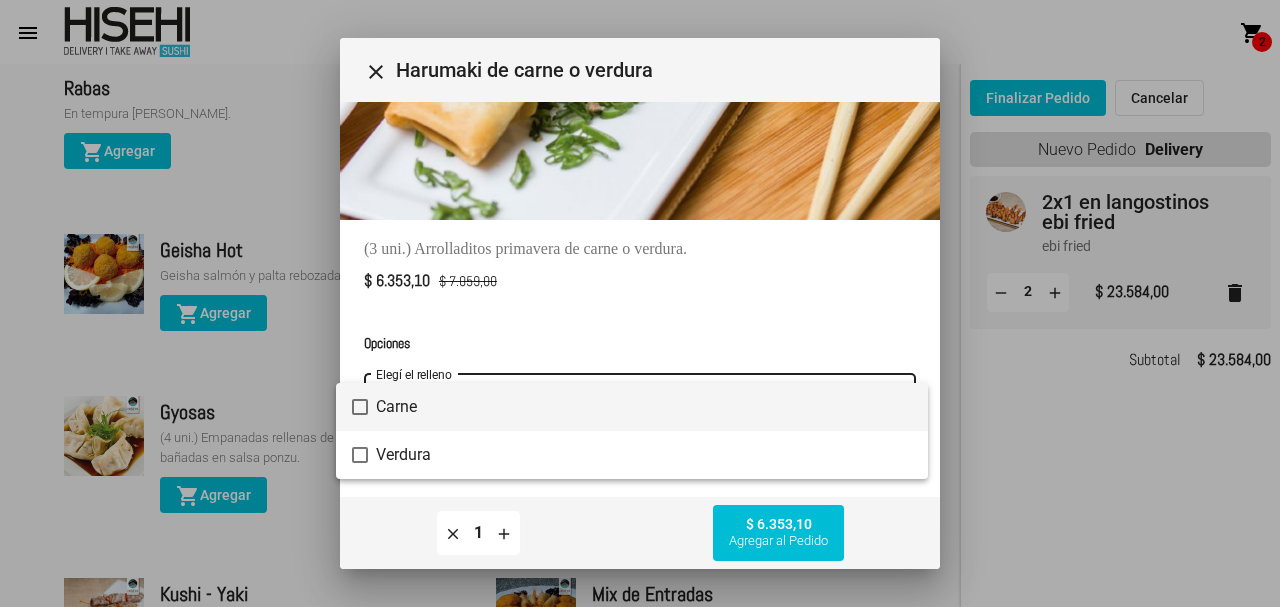 click at bounding box center (360, 407) 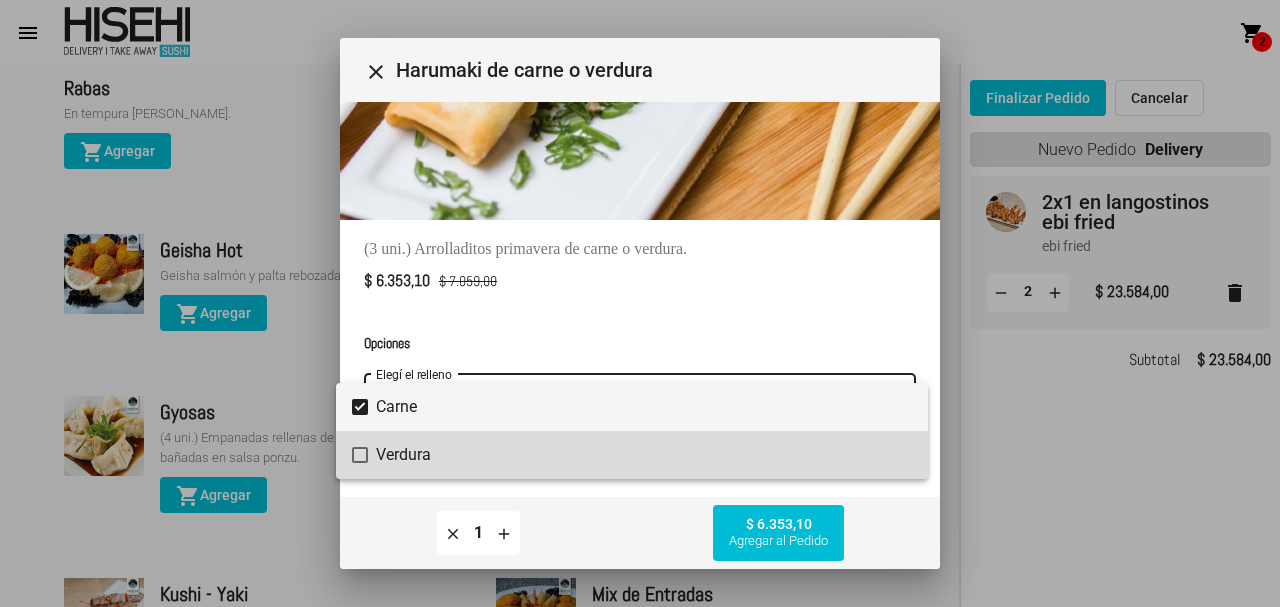 click at bounding box center (360, 455) 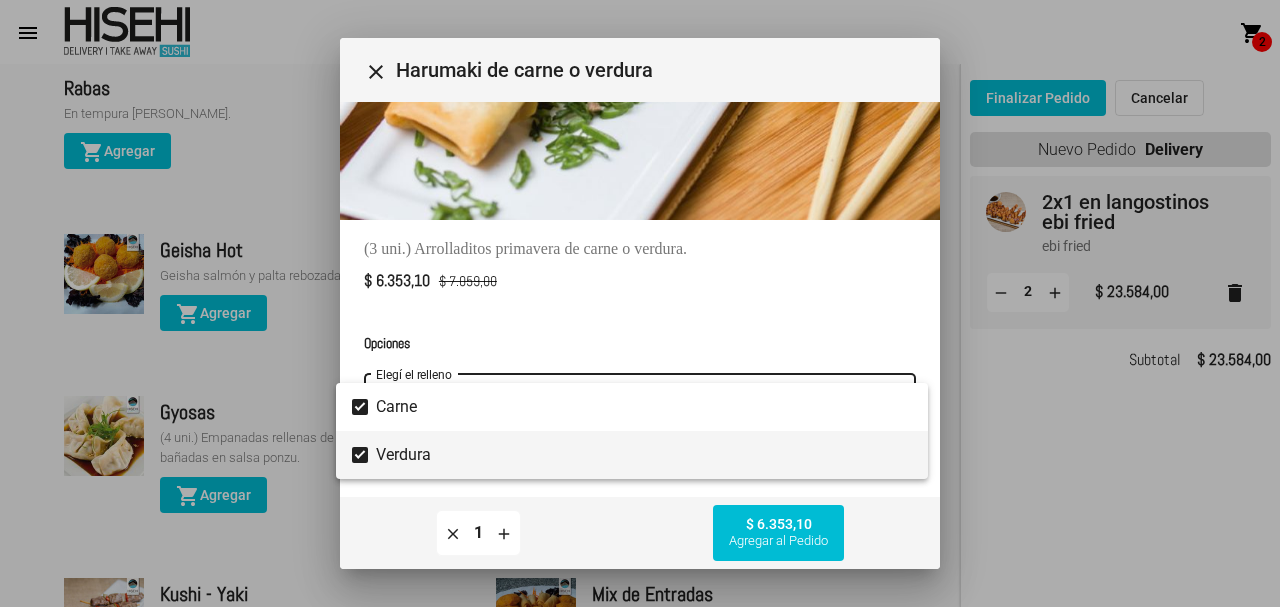 click at bounding box center [640, 303] 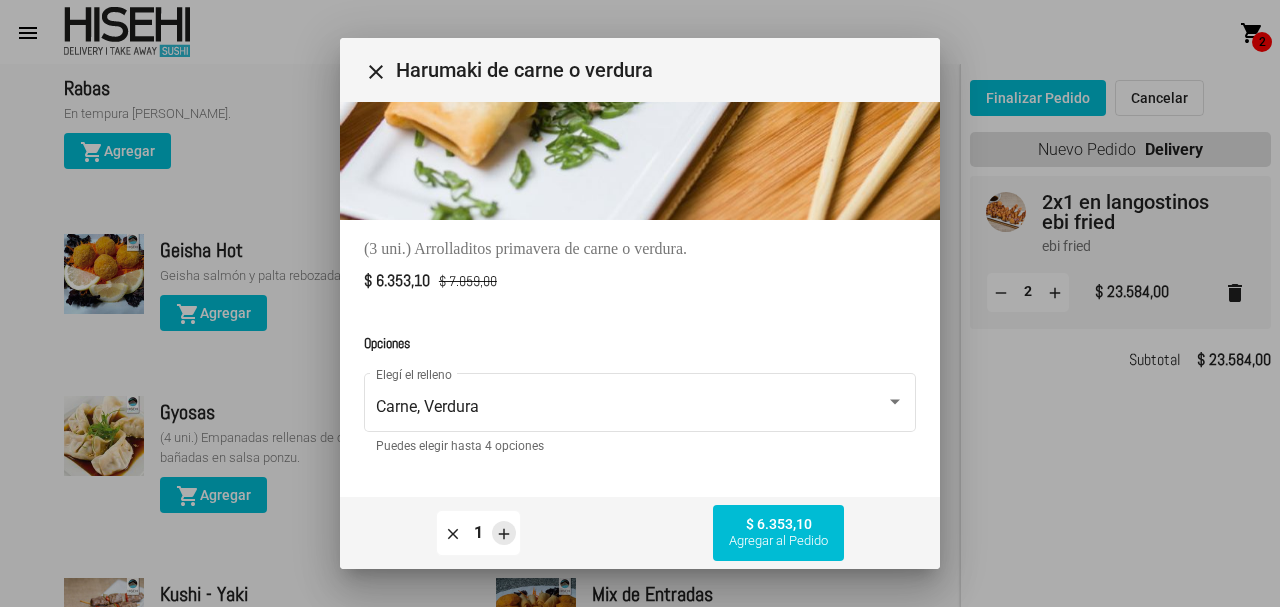 click on "add" 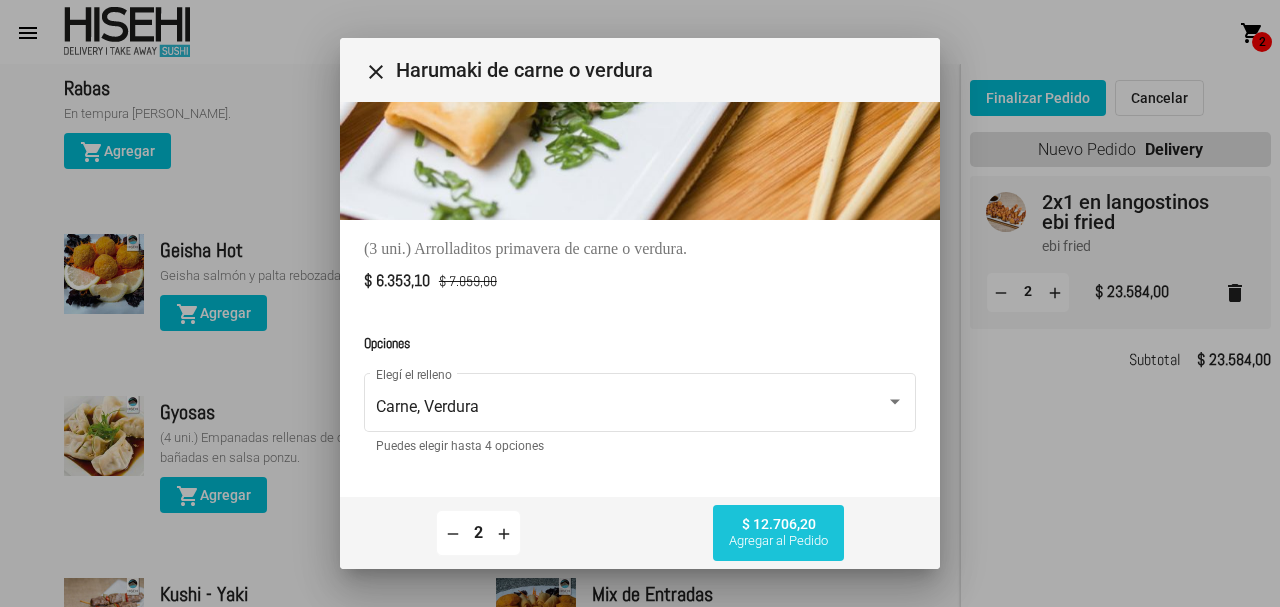 click on "Agregar al Pedido" 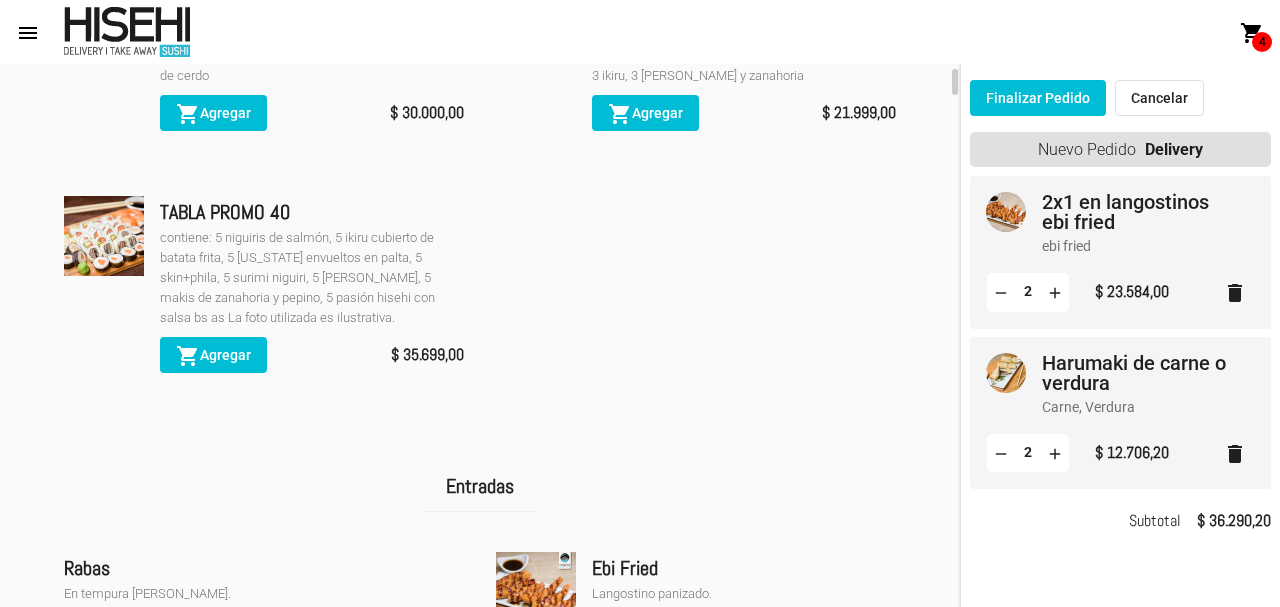 scroll, scrollTop: 662, scrollLeft: 0, axis: vertical 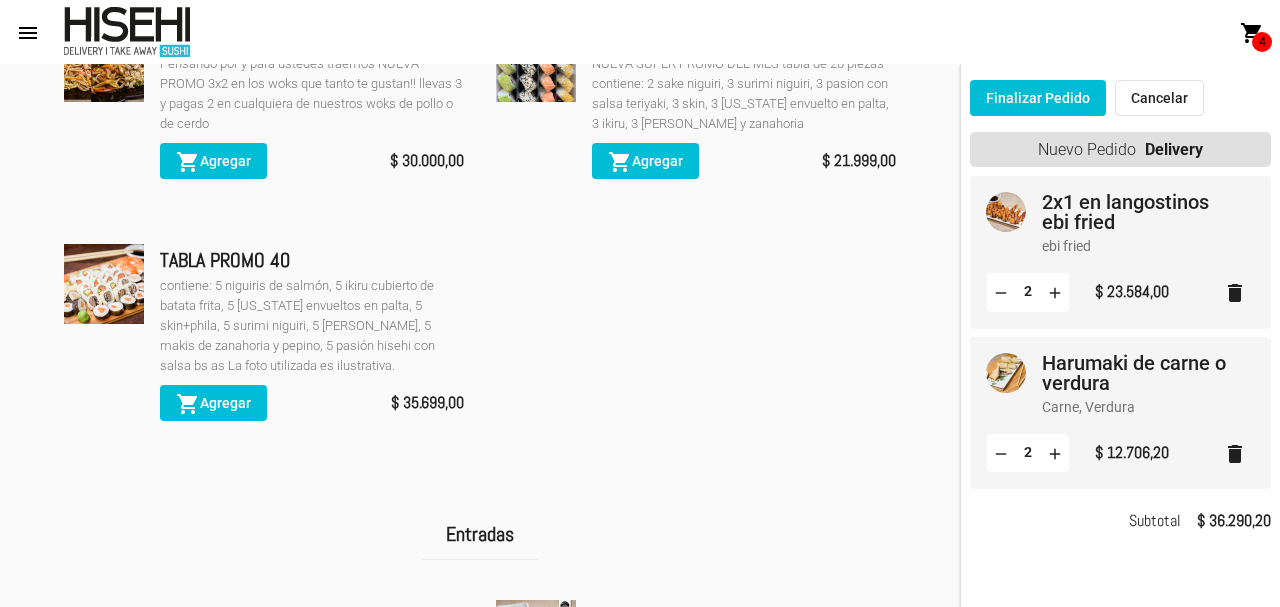 click on "shopping_cart  Agregar" 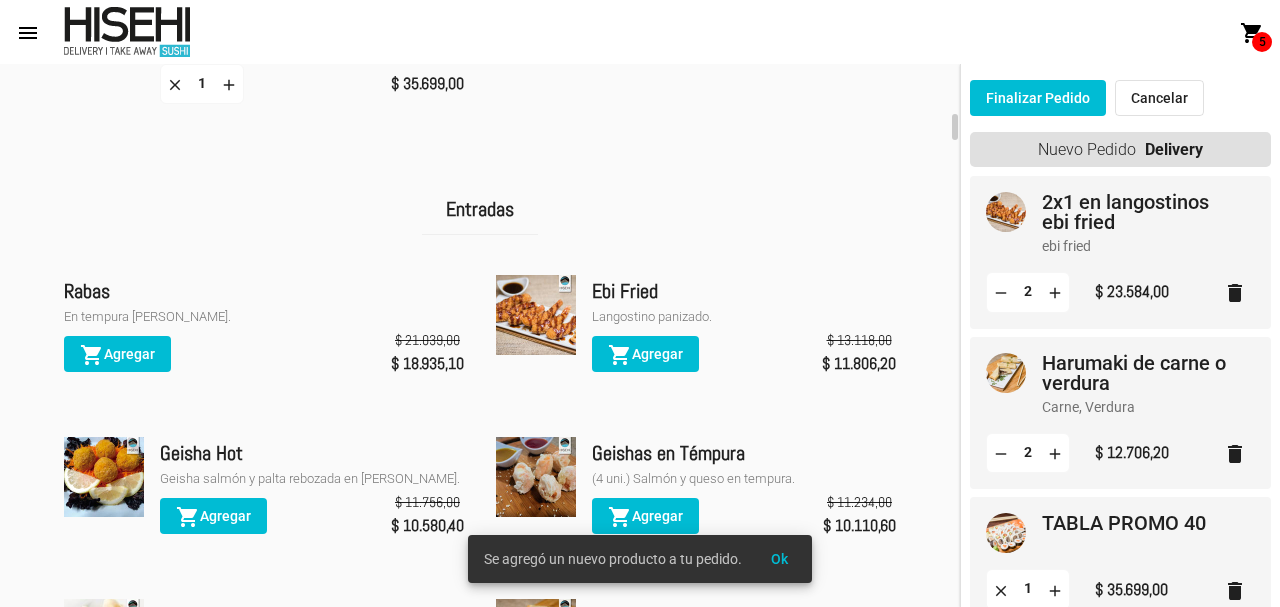scroll, scrollTop: 976, scrollLeft: 0, axis: vertical 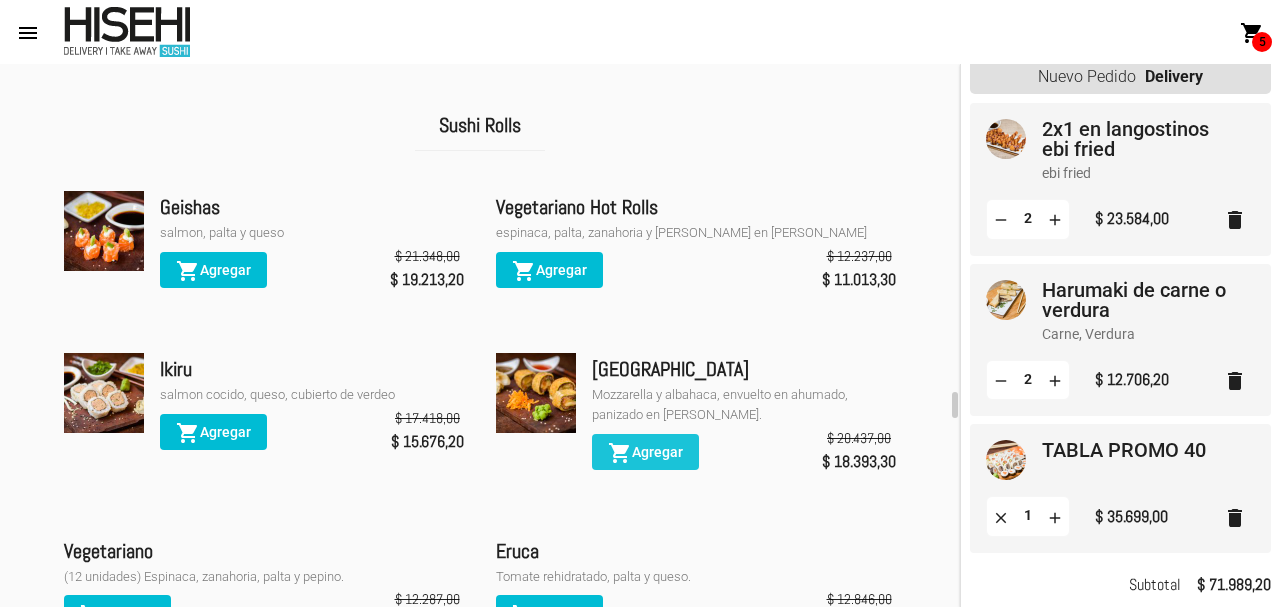 click on "shopping_cart  Agregar" 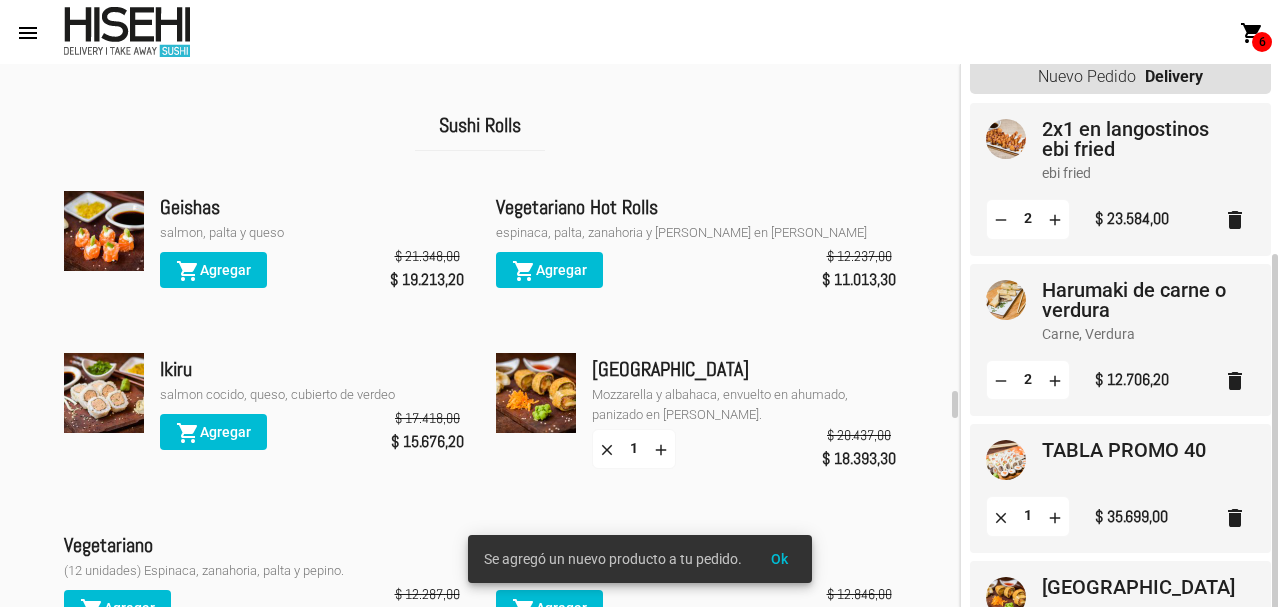 scroll, scrollTop: 210, scrollLeft: 0, axis: vertical 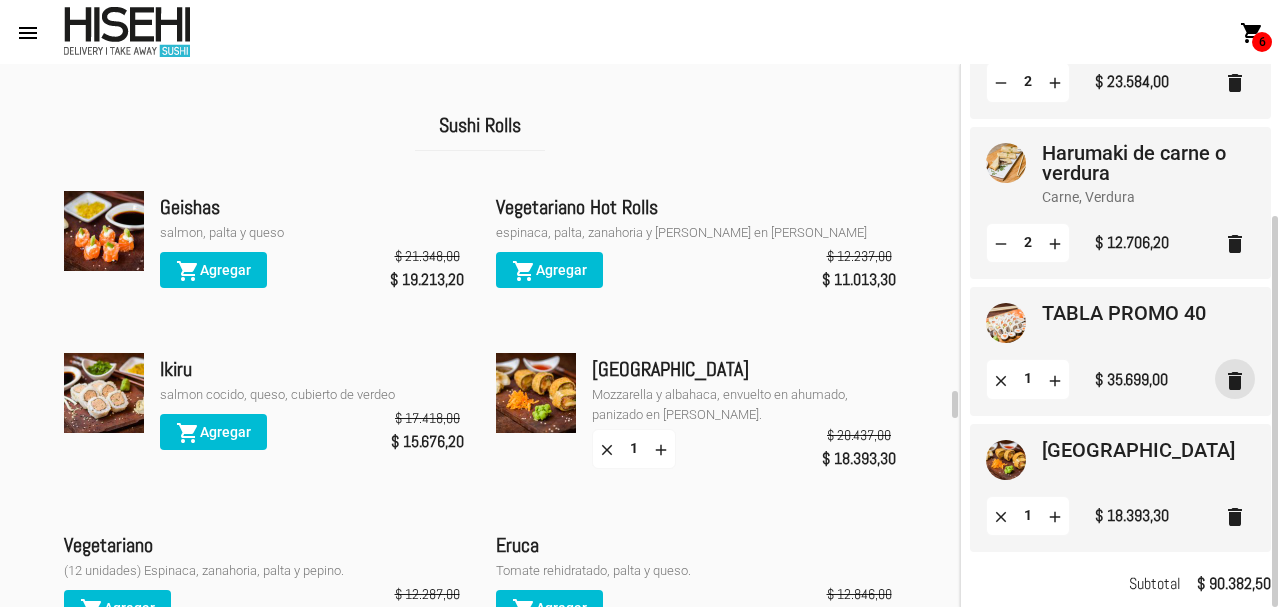 click on "delete" 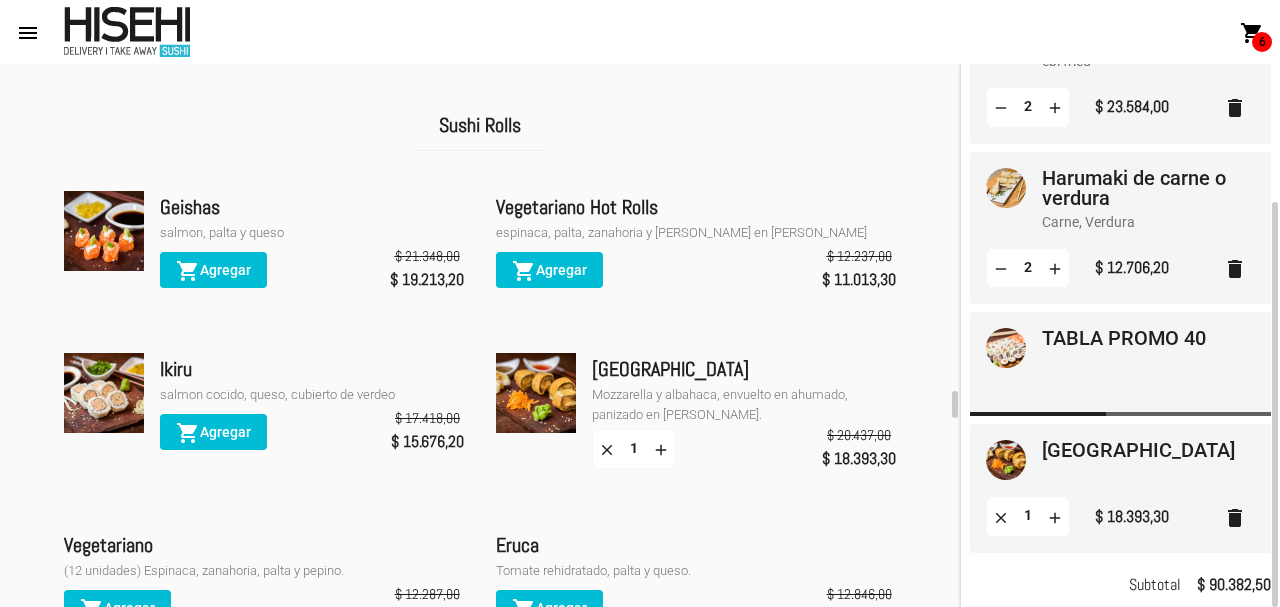 scroll, scrollTop: 73, scrollLeft: 0, axis: vertical 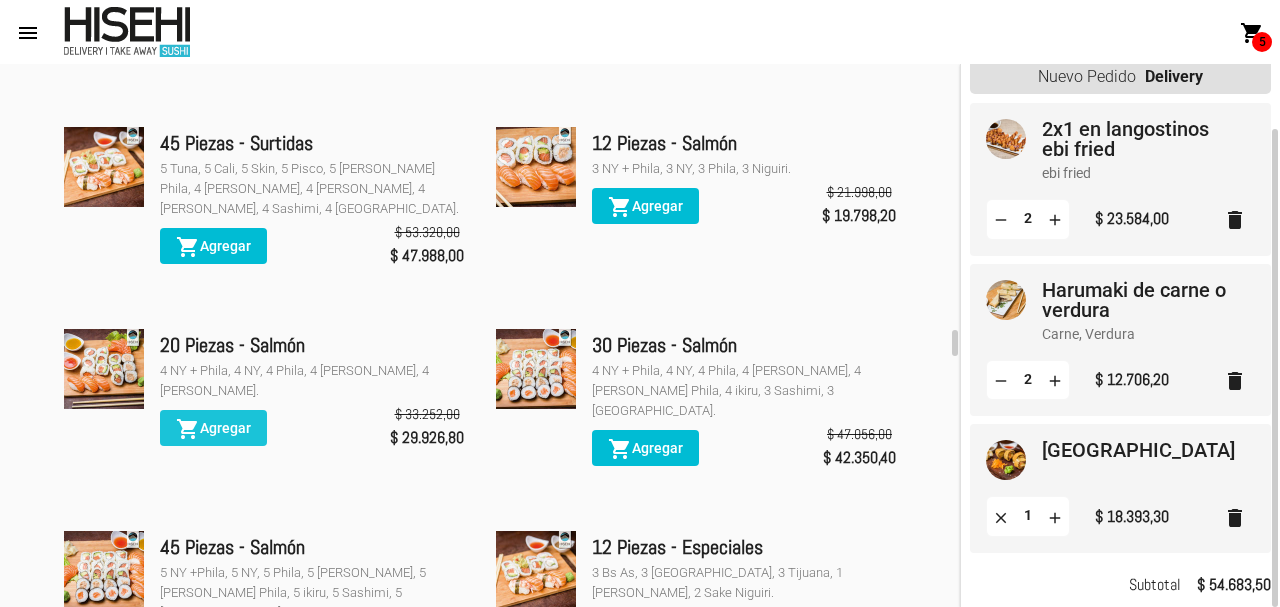 click on "shopping_cart  Agregar" 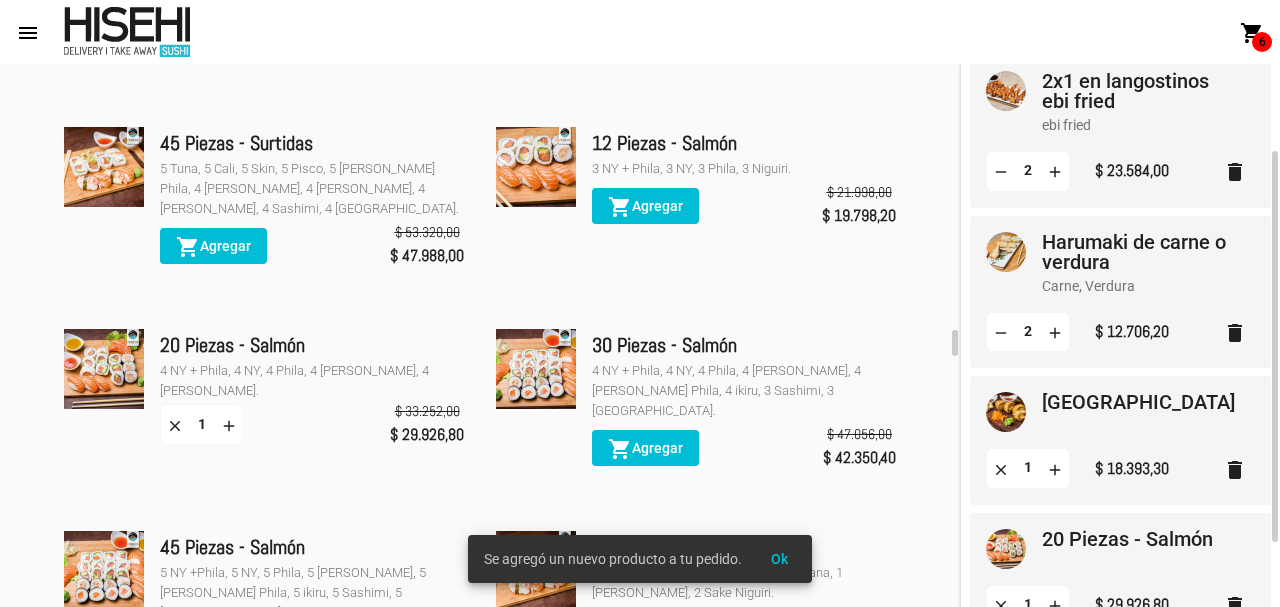 scroll, scrollTop: 210, scrollLeft: 0, axis: vertical 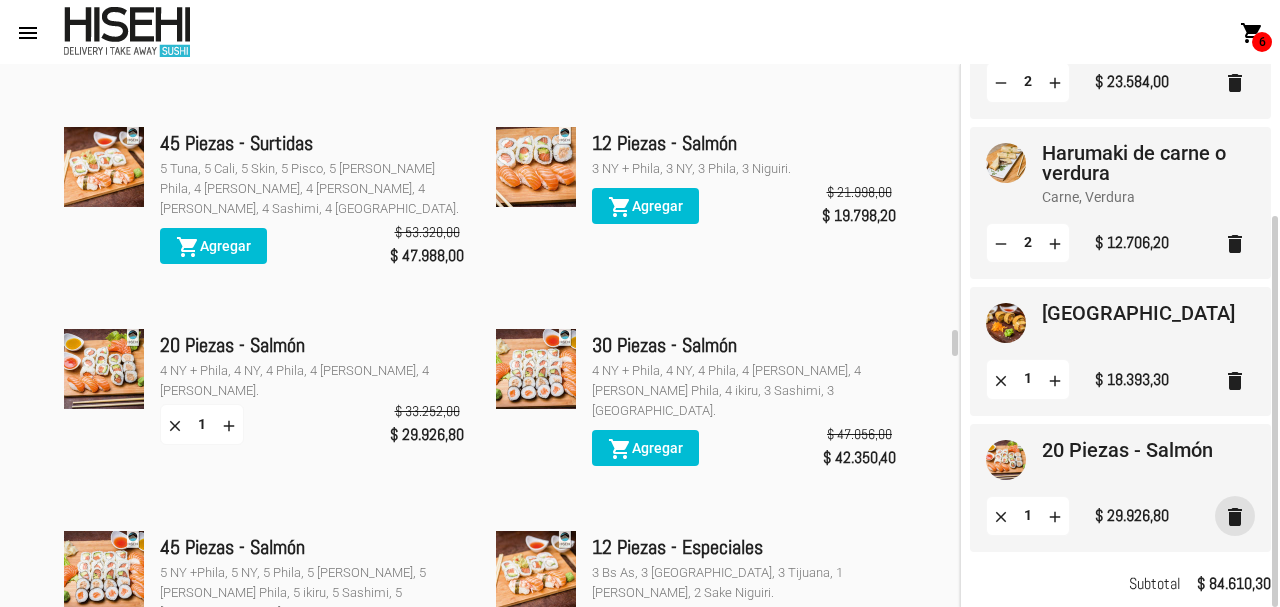 click on "delete" 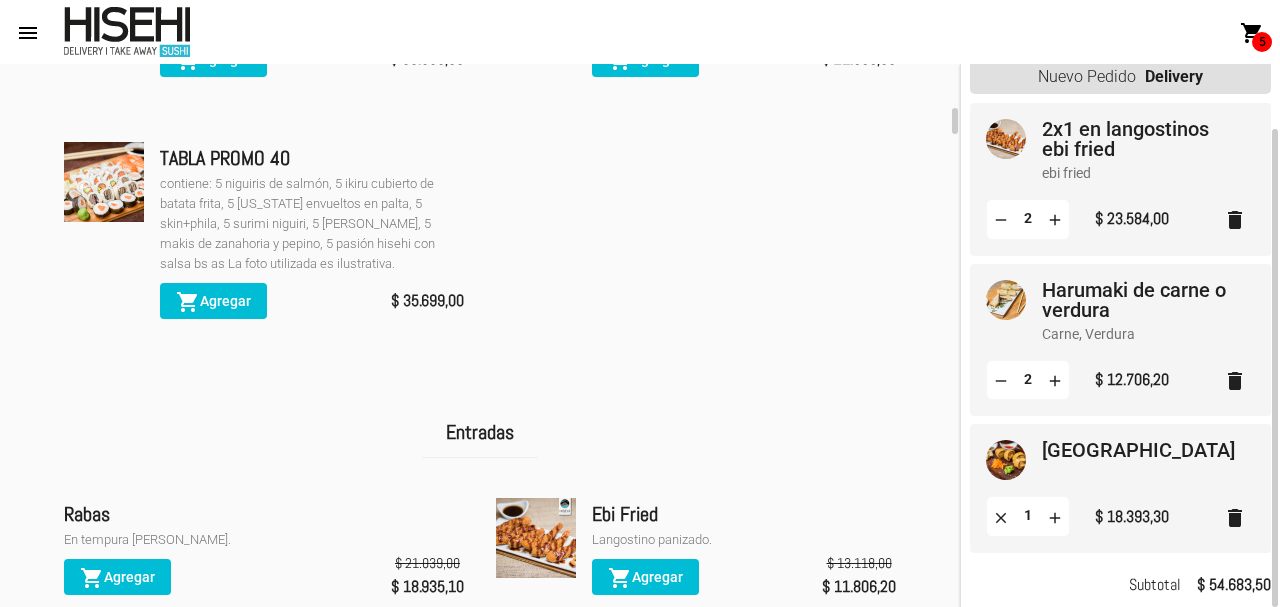 scroll, scrollTop: 770, scrollLeft: 0, axis: vertical 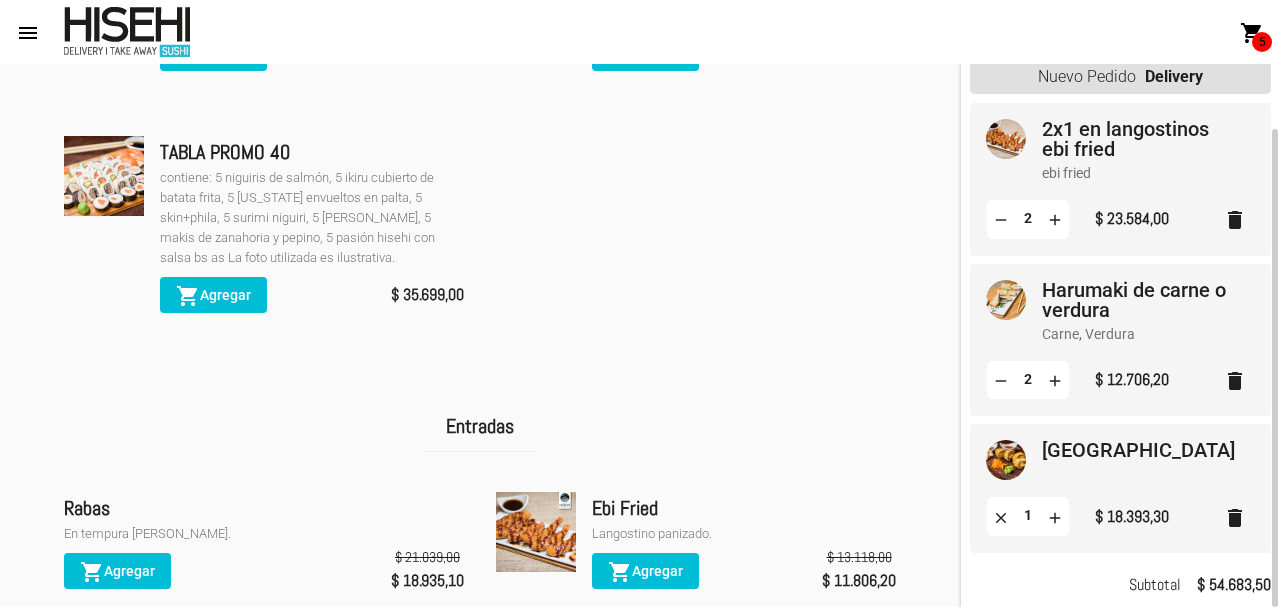 click on "shopping_cart  Agregar" 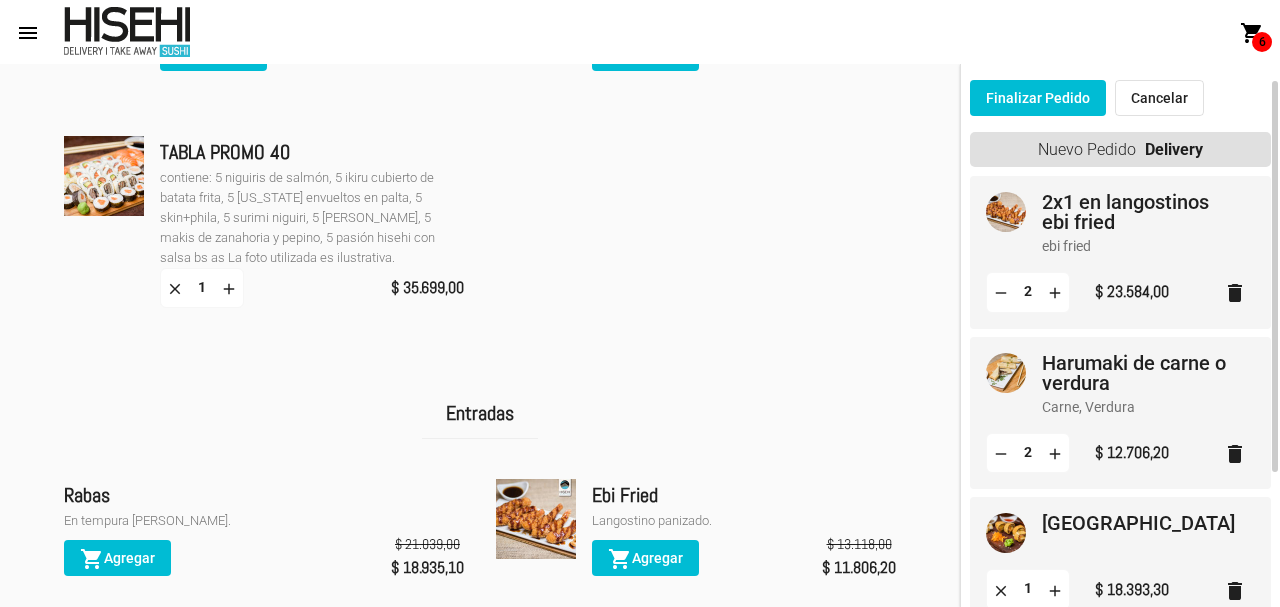 scroll, scrollTop: 210, scrollLeft: 0, axis: vertical 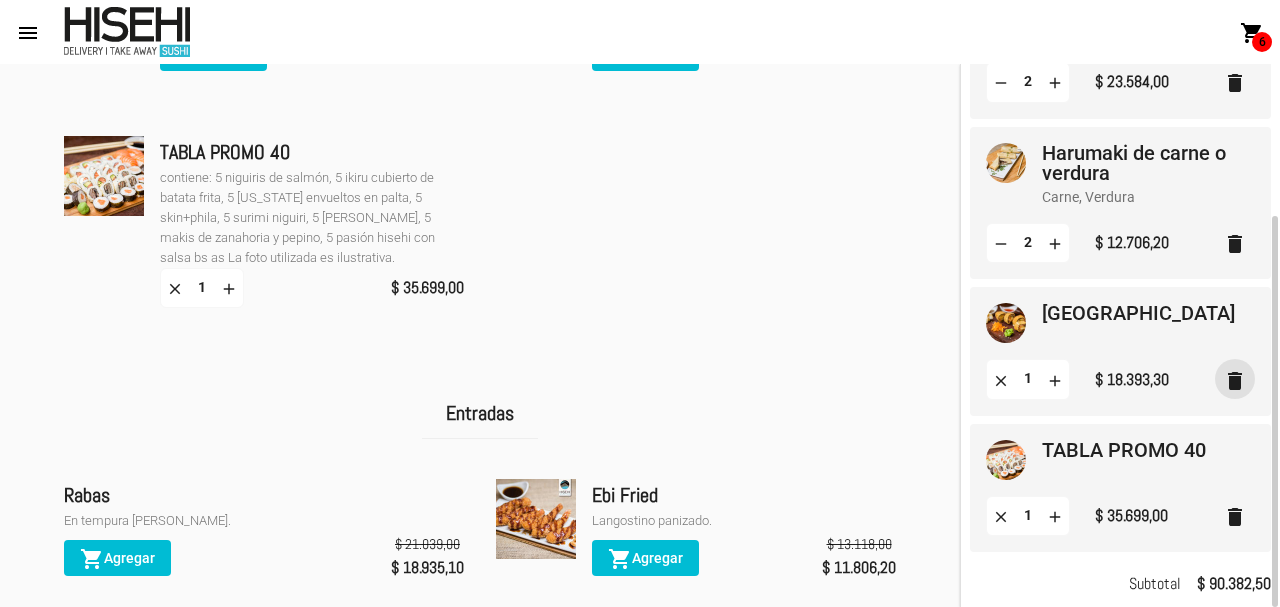 click on "delete" 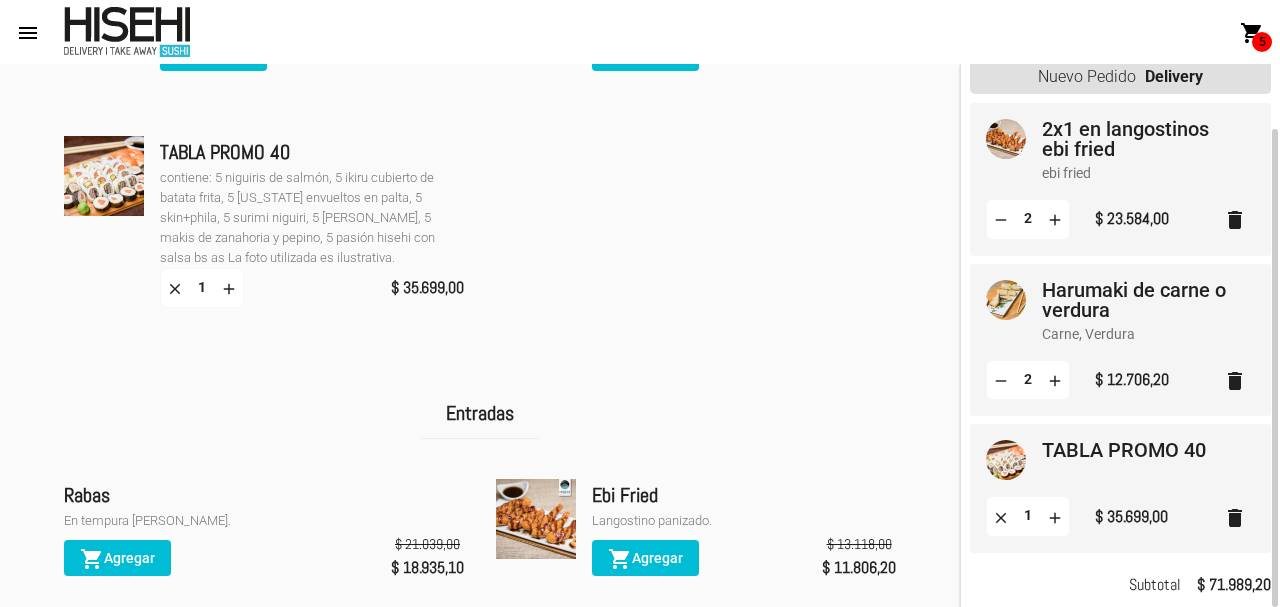 scroll, scrollTop: 73, scrollLeft: 0, axis: vertical 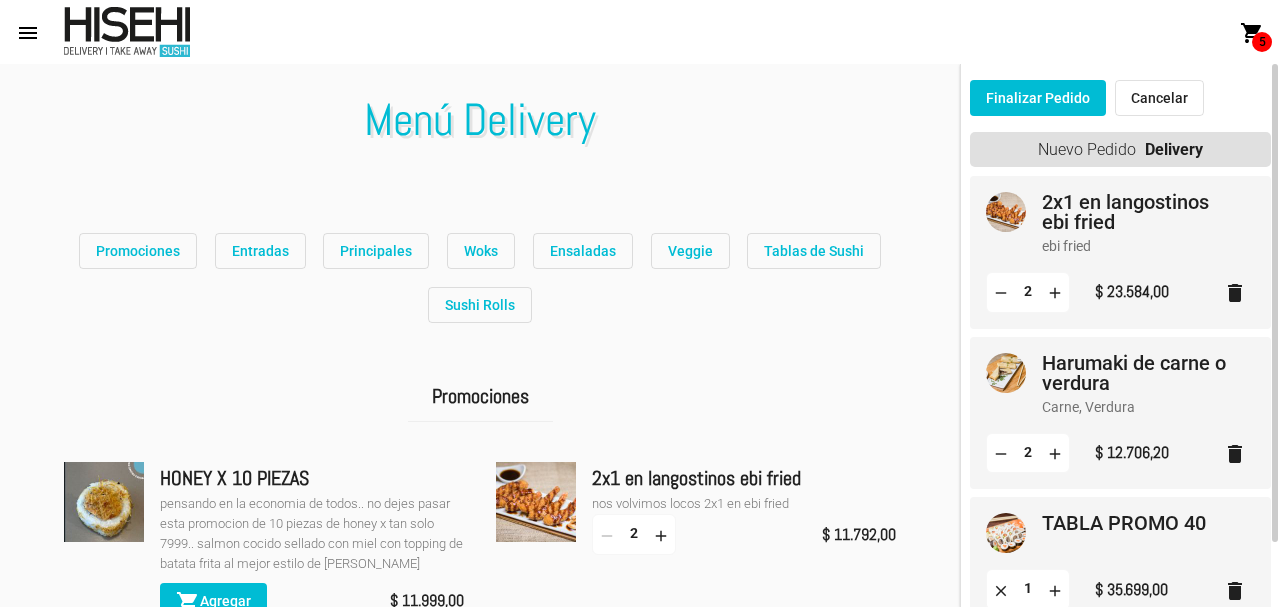 click on "Finalizar Pedido" 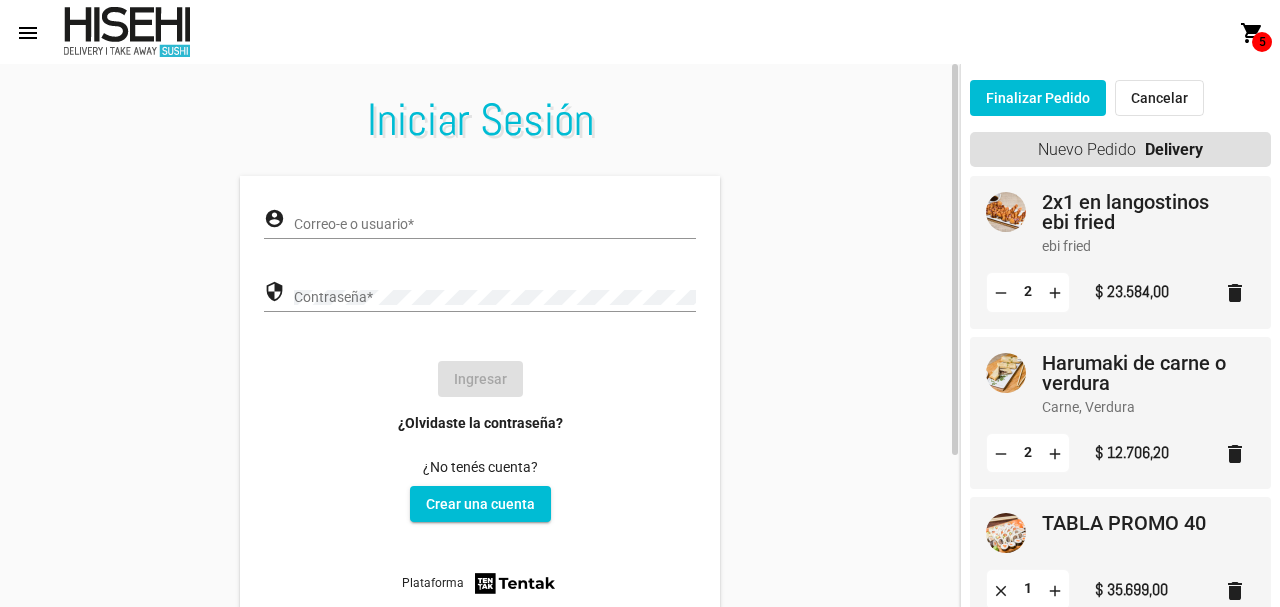 type 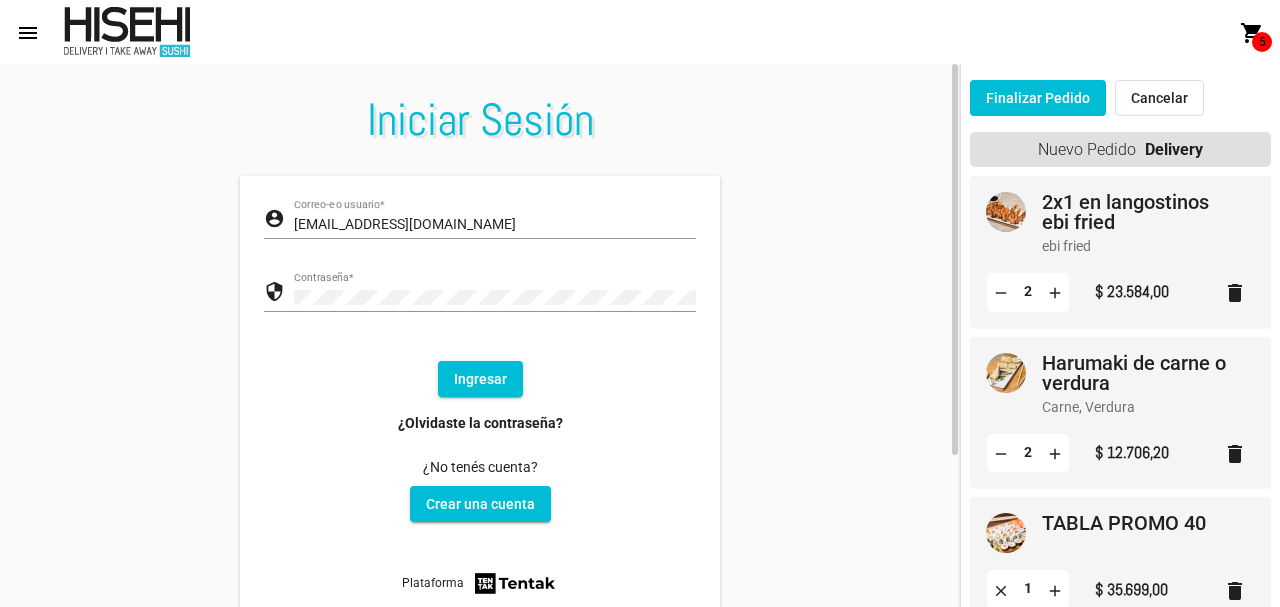 click on "Ingresar" 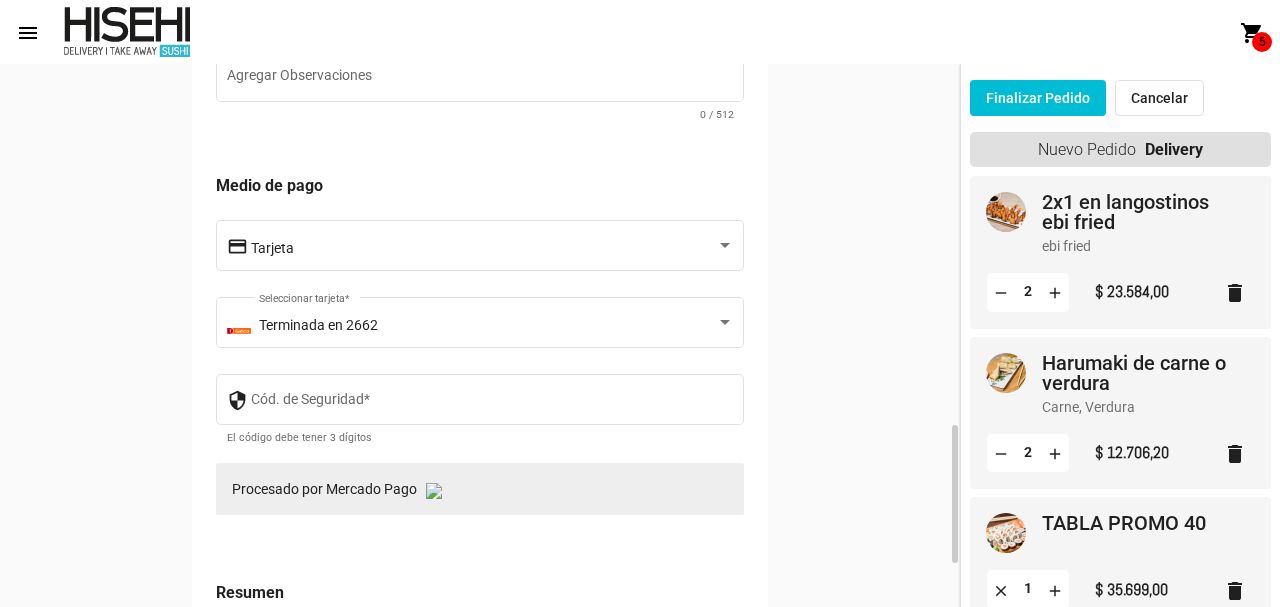 scroll, scrollTop: 1262, scrollLeft: 0, axis: vertical 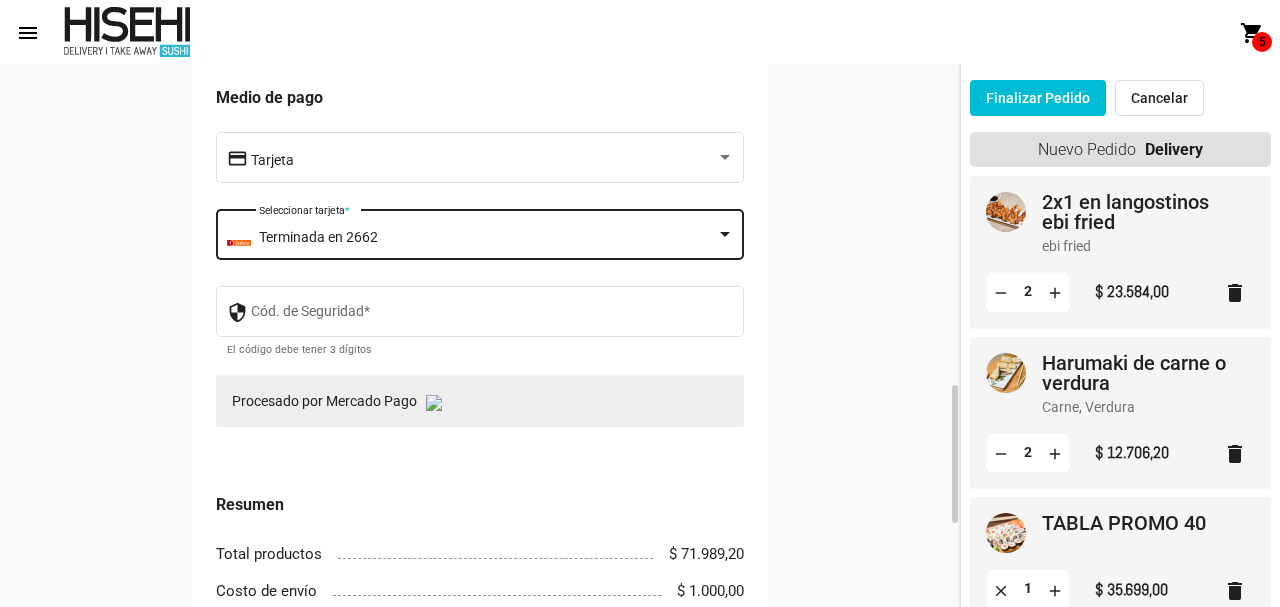 click at bounding box center (725, 234) 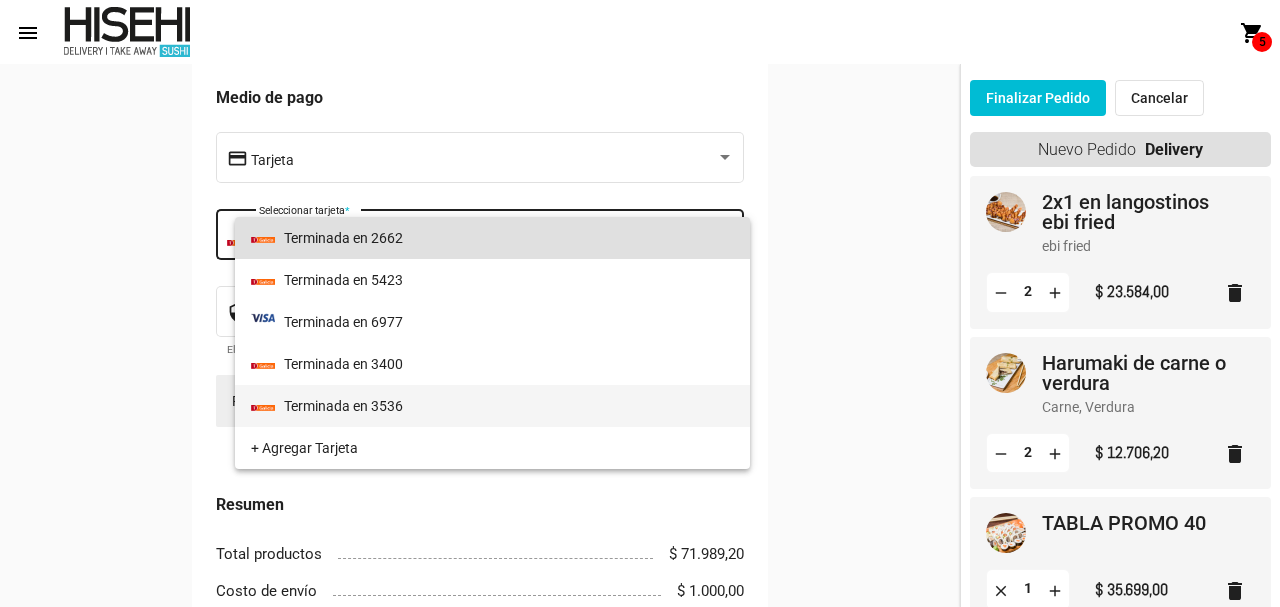 click on "Terminada en 3536" at bounding box center [492, 406] 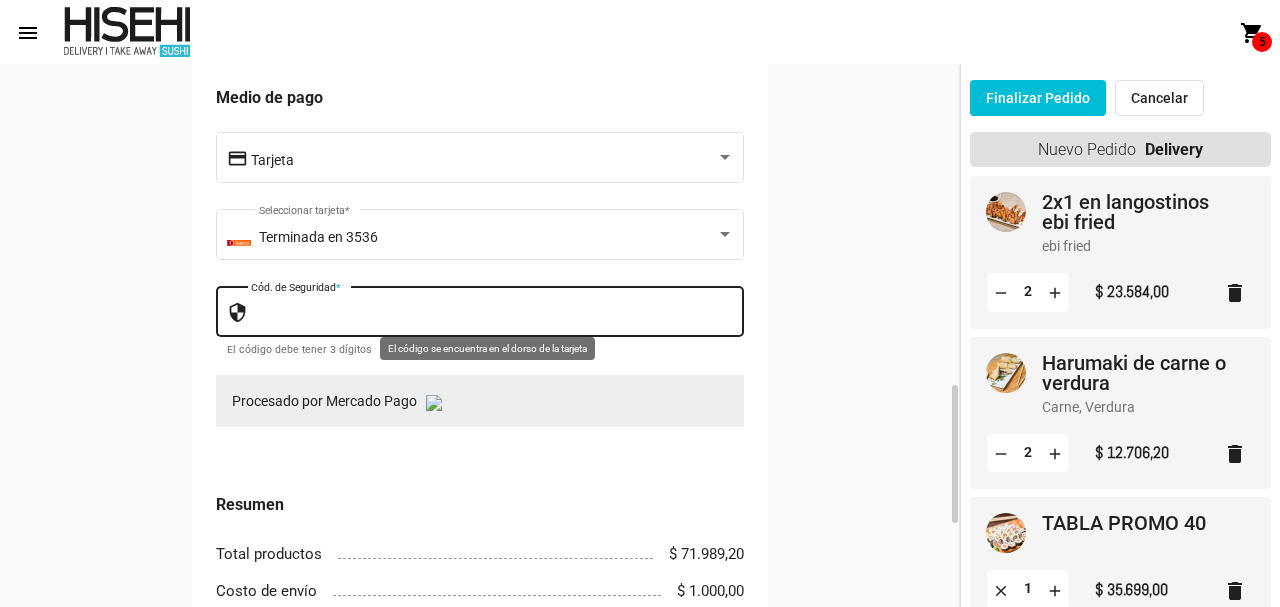 click on "Cód. de Seguridad  *" at bounding box center (492, 315) 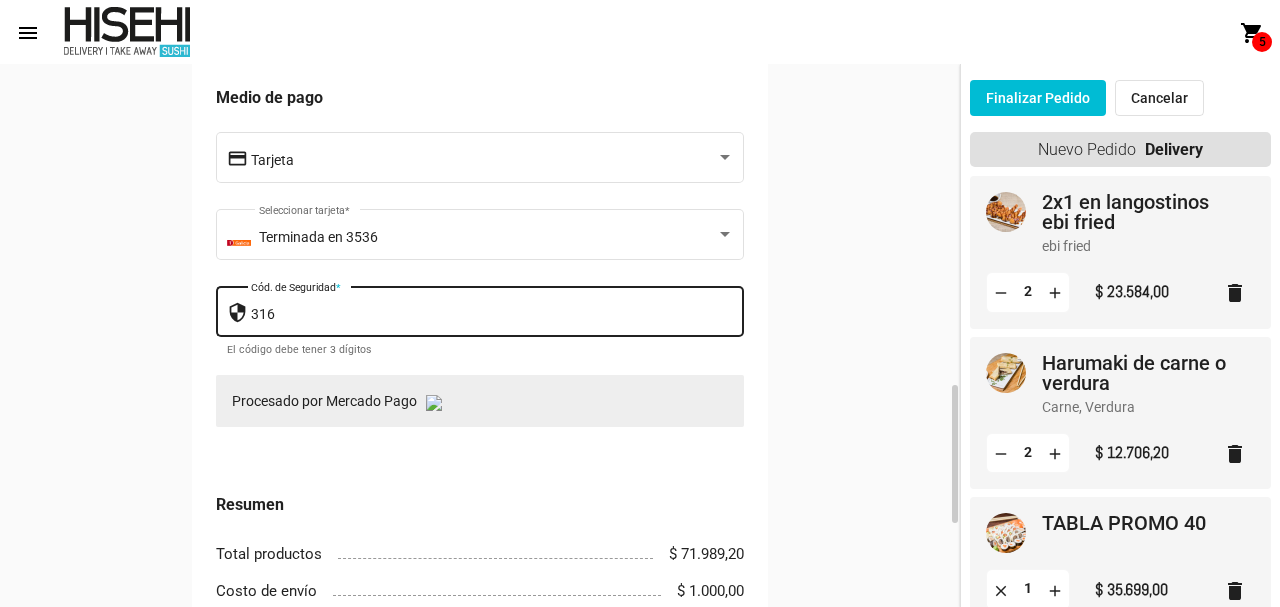 type on "316" 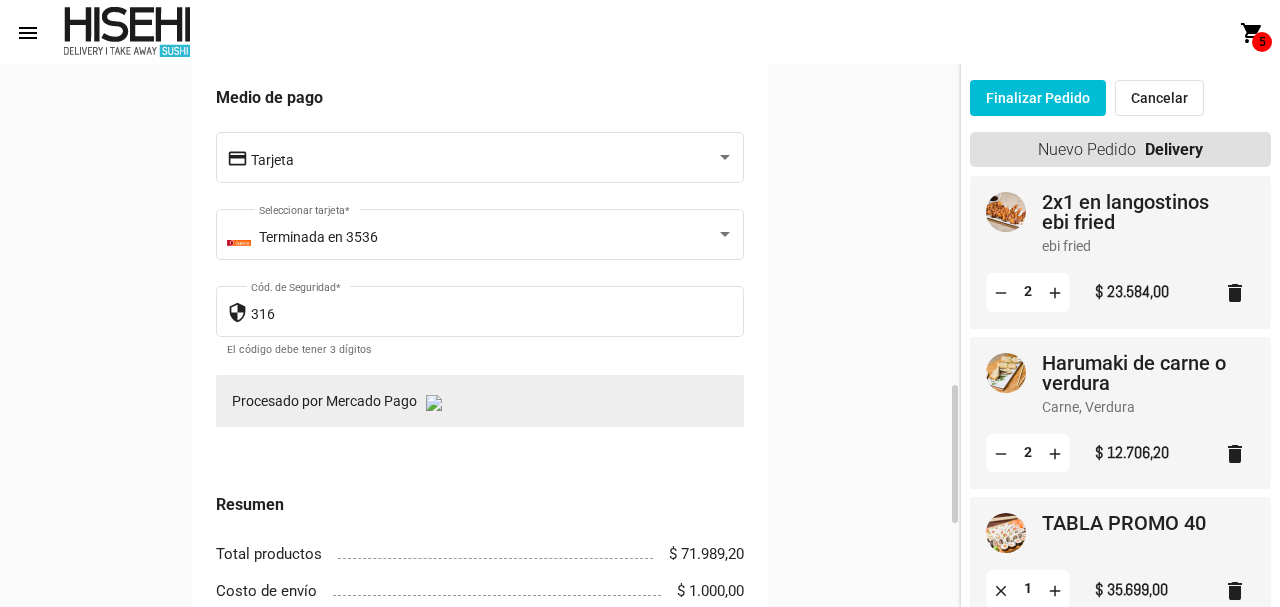 click on "Poductos Cod. de artículo: Nombre Precio Cantidad Subtotal 2x1 en langostinos ebi fried ebi fried $ 11.792,00 remove 2 add $ 23.584,00 edit delete Harumaki de carne o verdura Carne, Verdura $ 6.353,10 remove 2 add $ 12.706,20 edit delete TABLA PROMO 40 $ 35.699,00 clear 1 add $ 35.699,00 edit delete Agregar más productos Forma de entrega local_shipping Delivery [STREET_ADDRESS] Domicilio  * Para más información y formas de entrega disponibles  ver sucursales Horarios:  De [DATE] a [DATE] de 11:30 a 15:30 hs y de 18:00 a 23:00 hs. Domingos de 18:00 a 23:30 hs. - Tiempo  estimado para retirar tu pedido: 40/60 minutos - Revisá tu mail para saber el estado de tu pedido Contacto phone [PHONE_NUMBER] Teléfono  * Observaciones Agregar Observaciones 0 / 512 Medio de pago credit_card Tarjeta Terminada en 3536 Seleccionar tarjeta  * security 316 Cód. de Seguridad  * El código debe tener 3 dígitos Procesado por Mercado Pago  Resumen Total productos $ 71.989,20 $ 1.000,00" 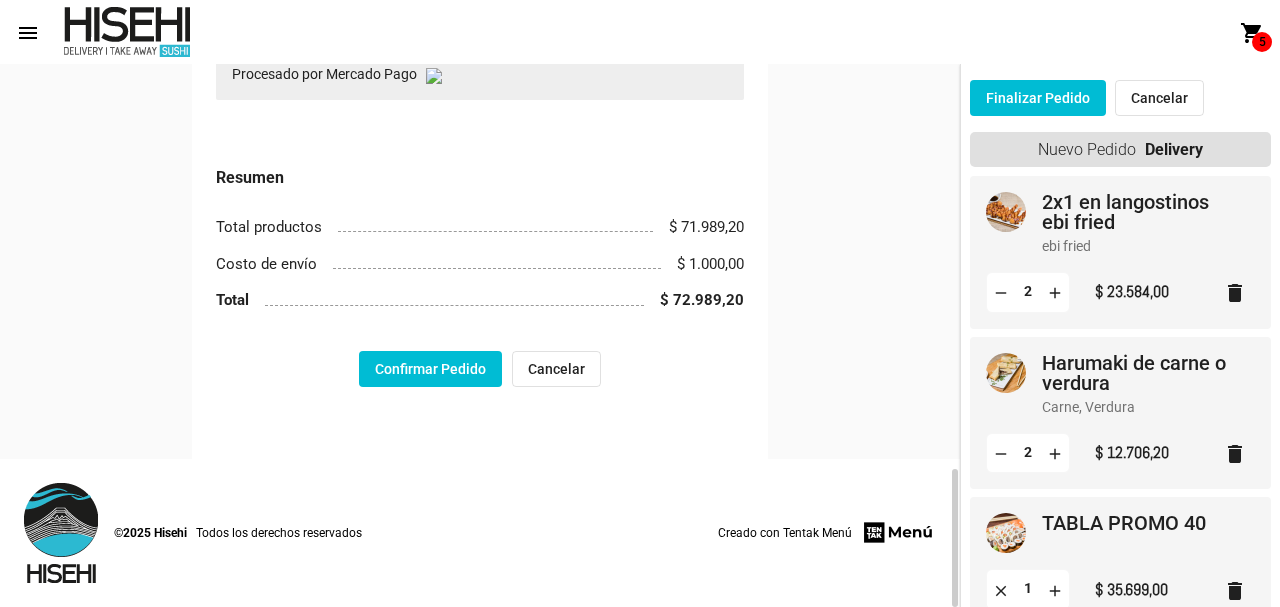 scroll, scrollTop: 1579, scrollLeft: 0, axis: vertical 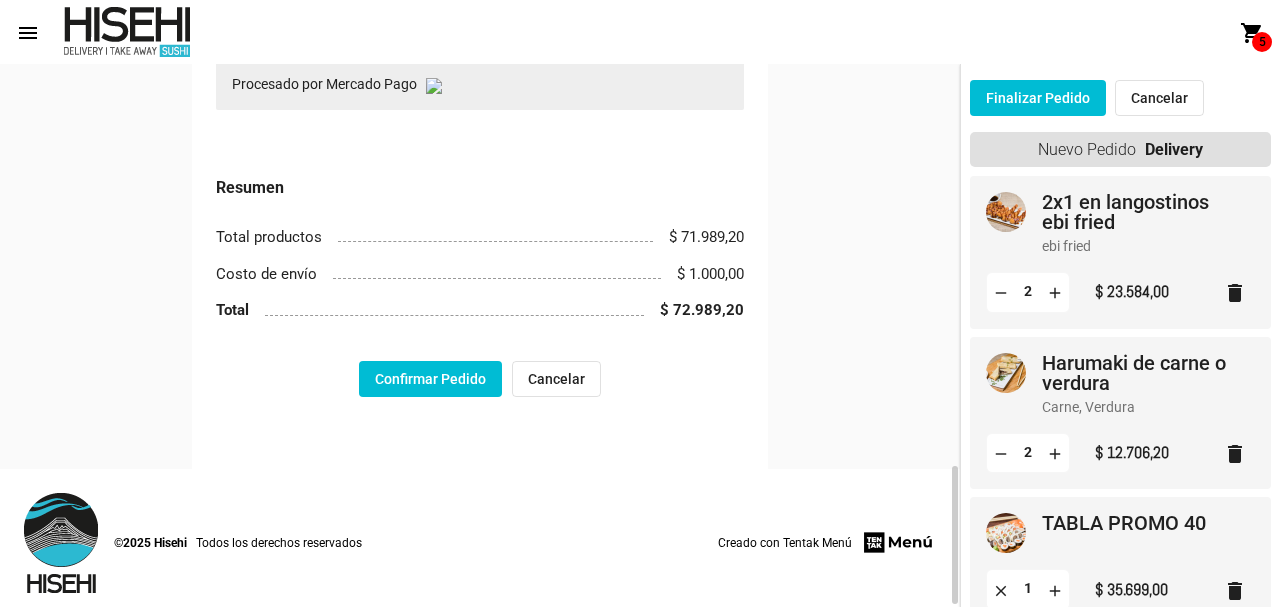 click on "Confirmar Pedido" 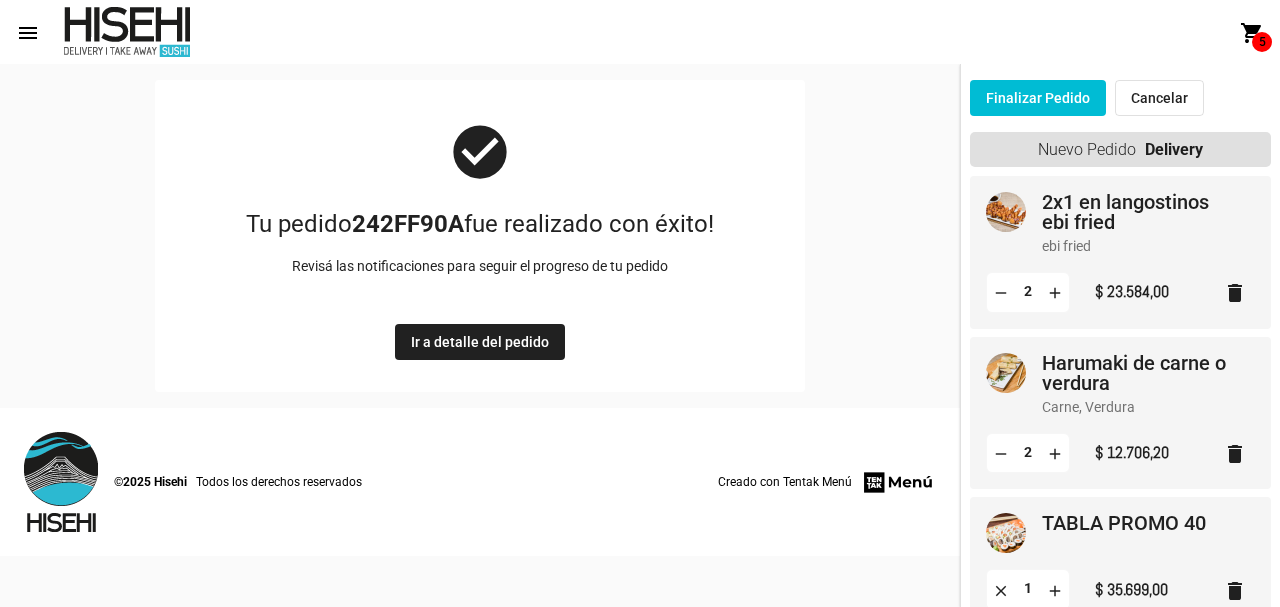 scroll, scrollTop: 0, scrollLeft: 0, axis: both 